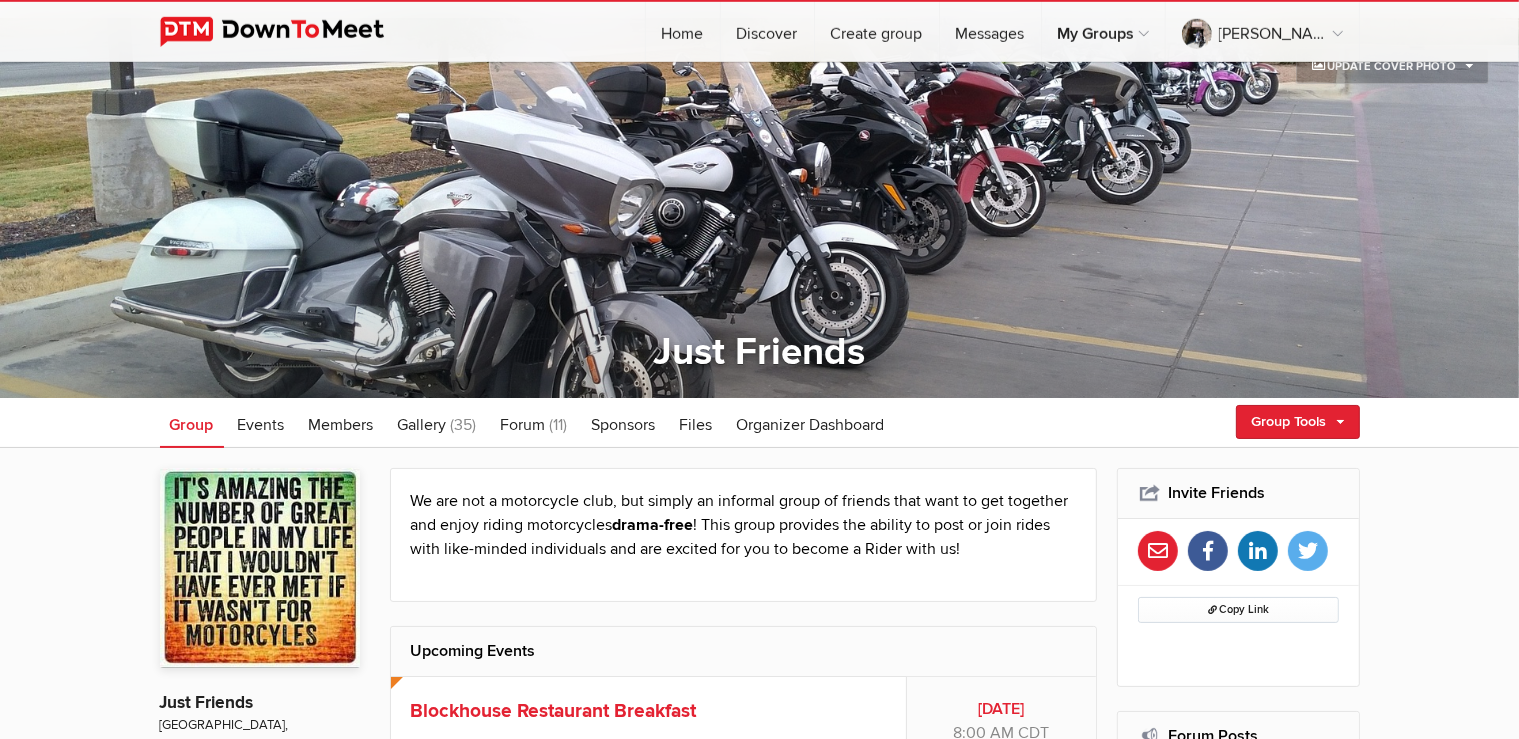 scroll, scrollTop: 211, scrollLeft: 0, axis: vertical 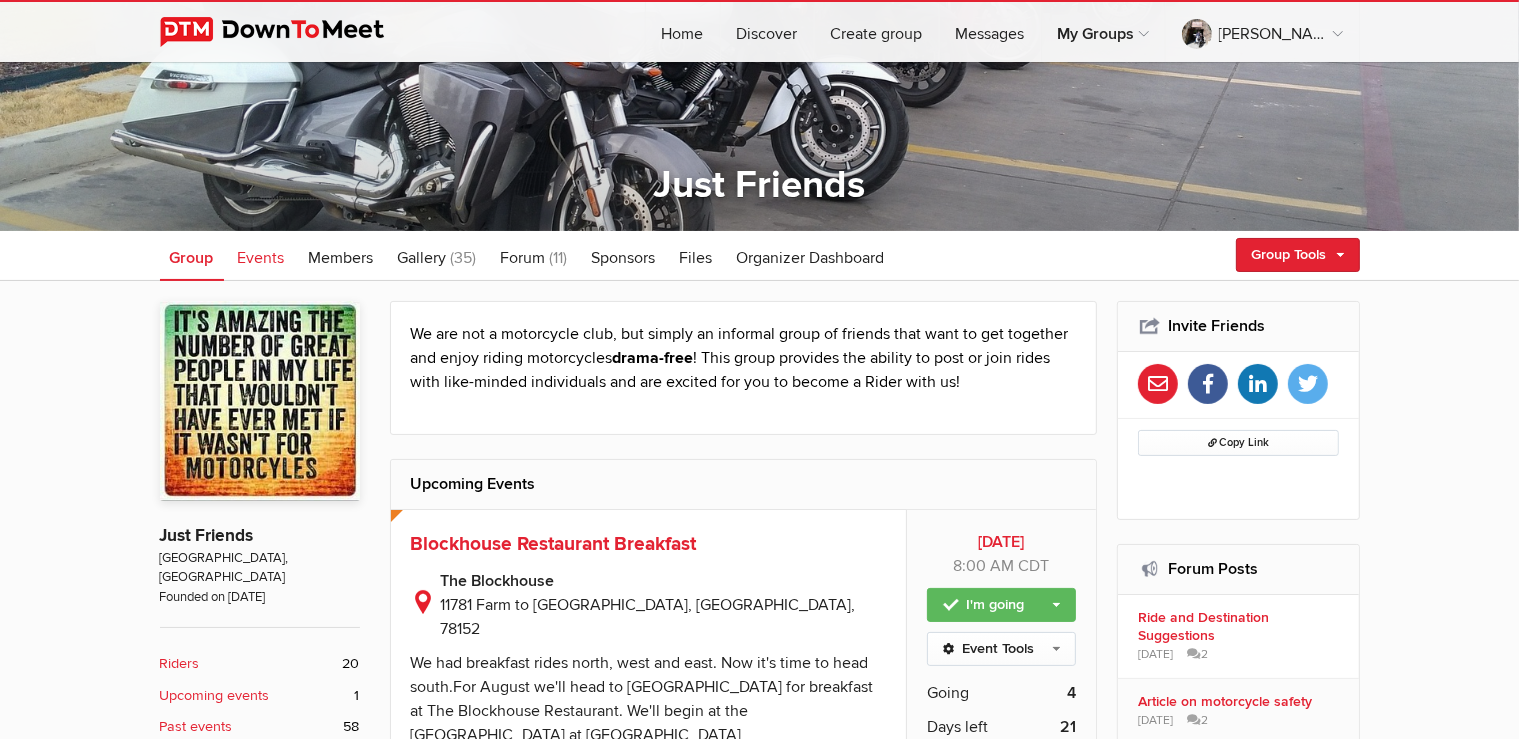 click on "Events" 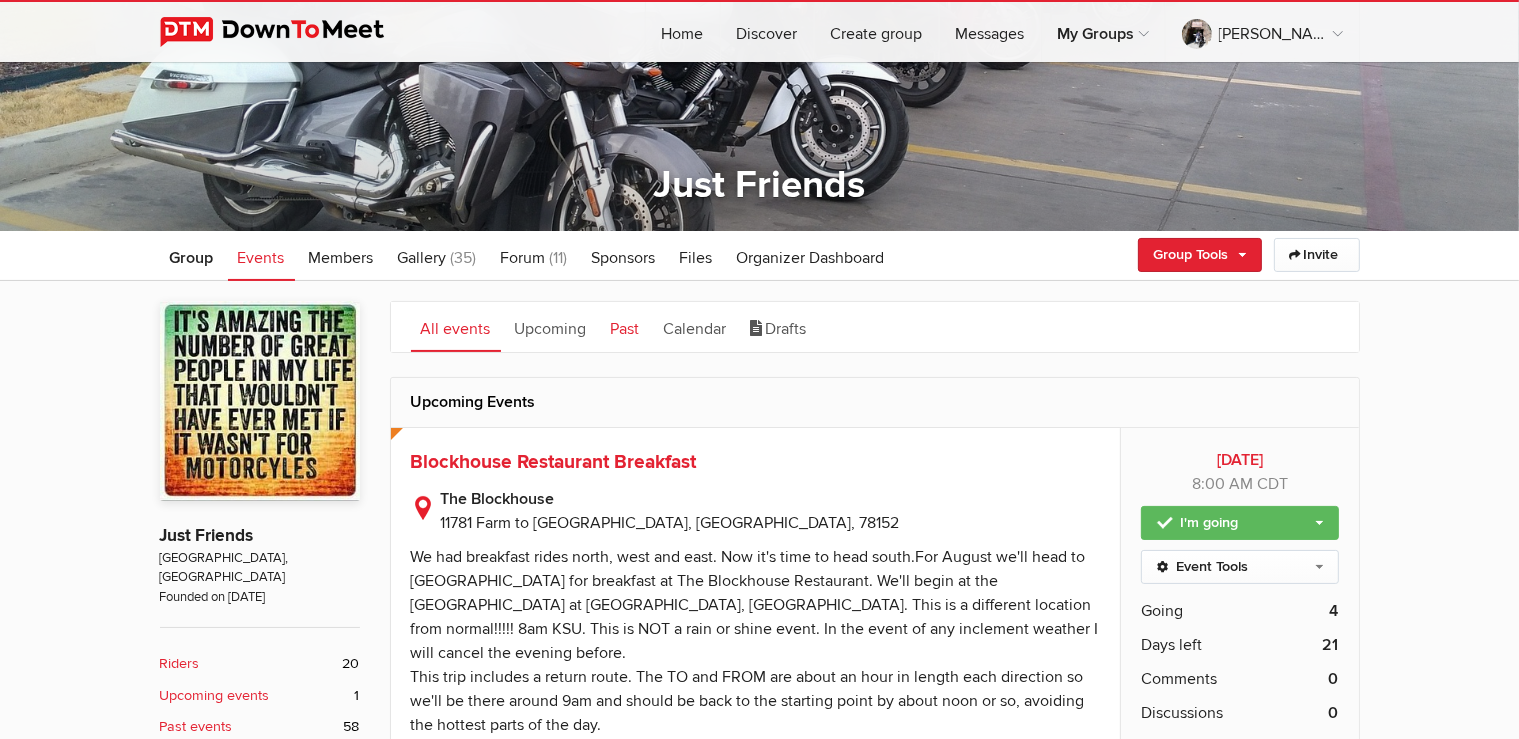 click on "Past" 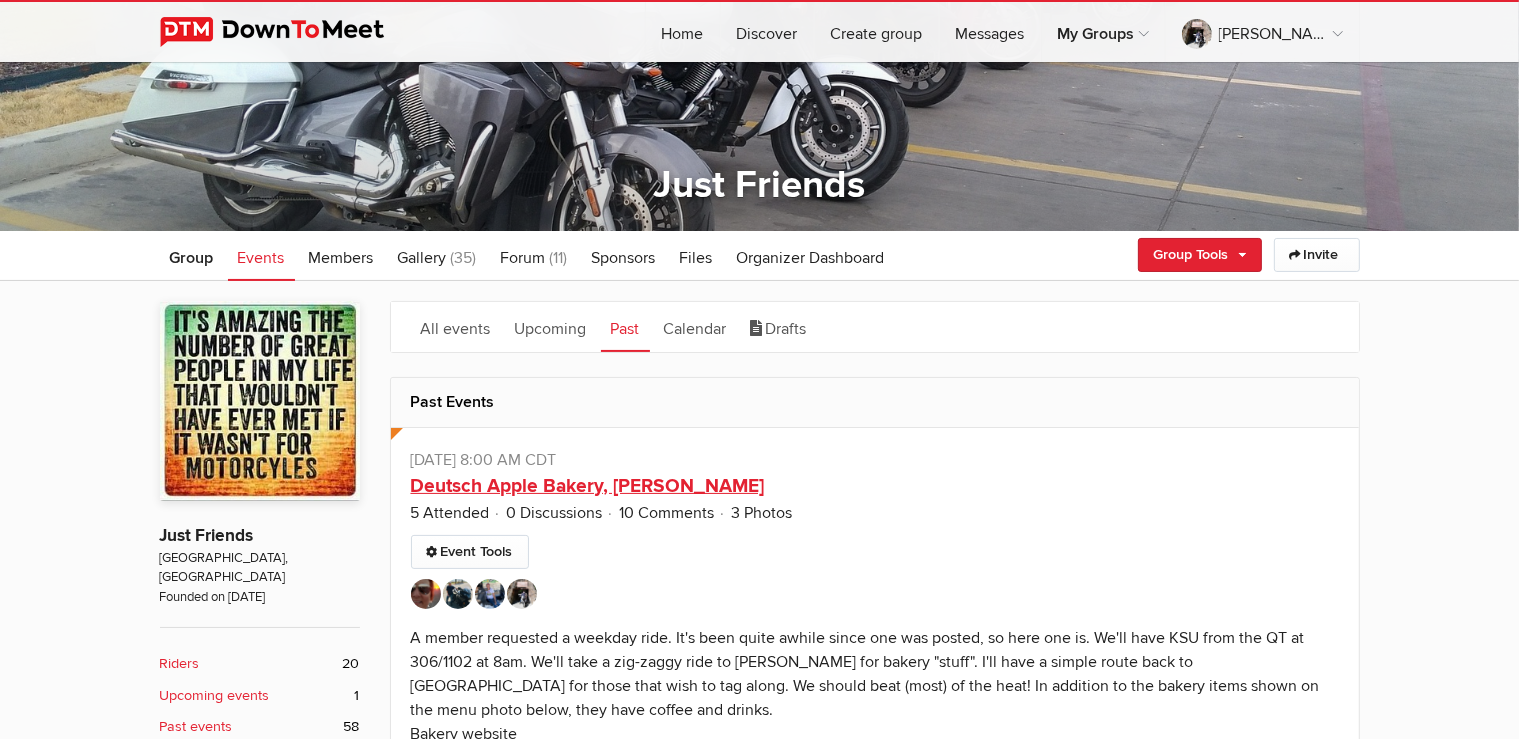 click on "Deutsch Apple Bakery, [PERSON_NAME]" 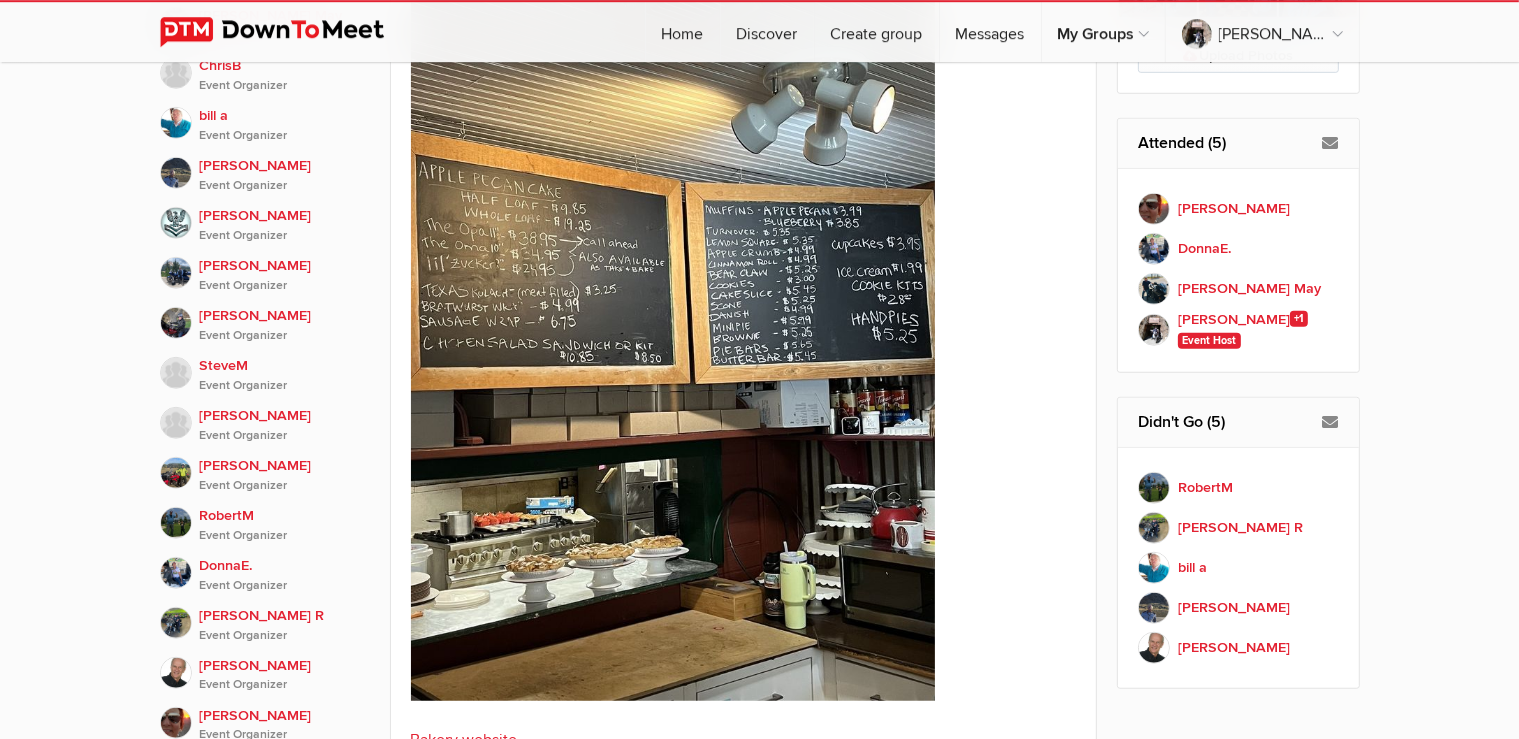 scroll, scrollTop: 1056, scrollLeft: 0, axis: vertical 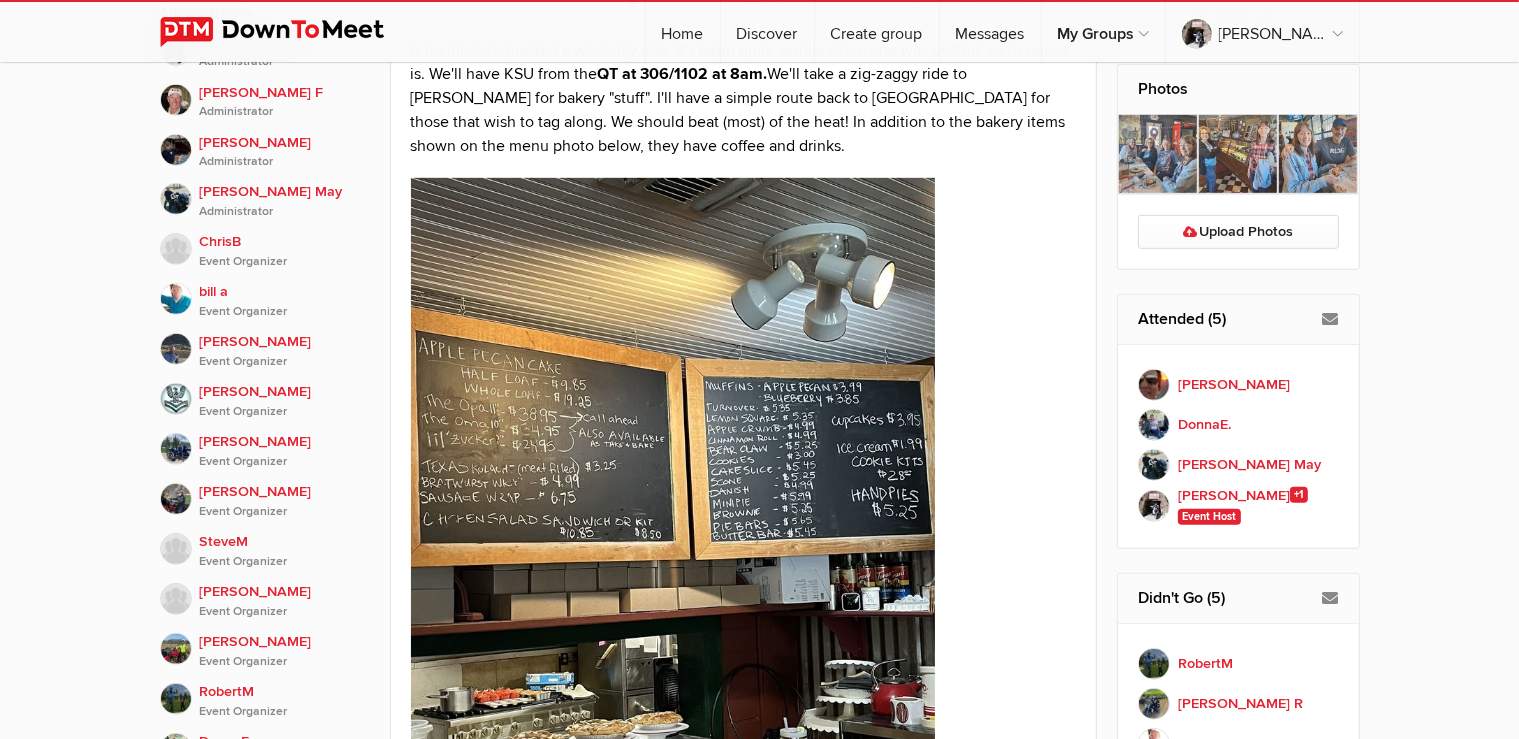 click 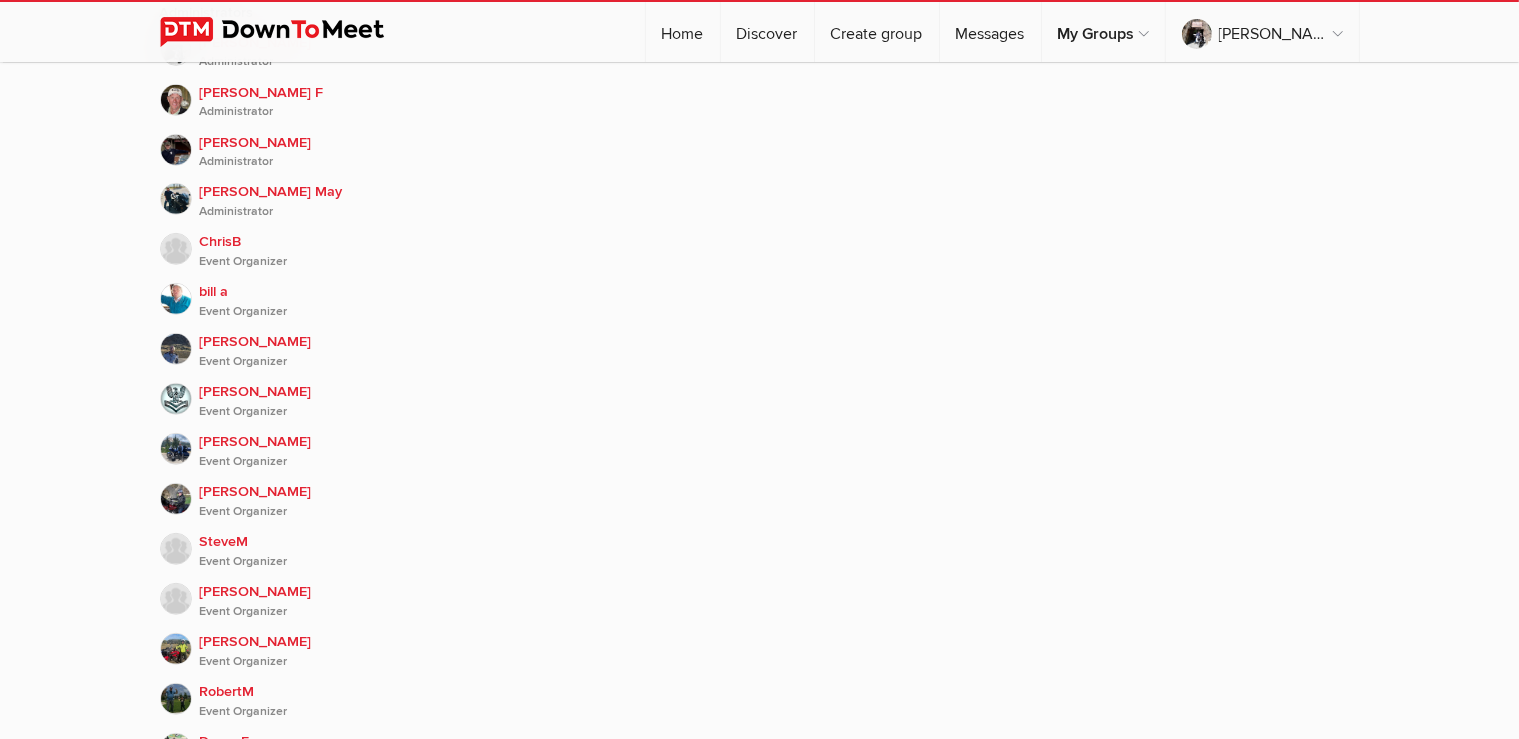 scroll, scrollTop: 441, scrollLeft: 0, axis: vertical 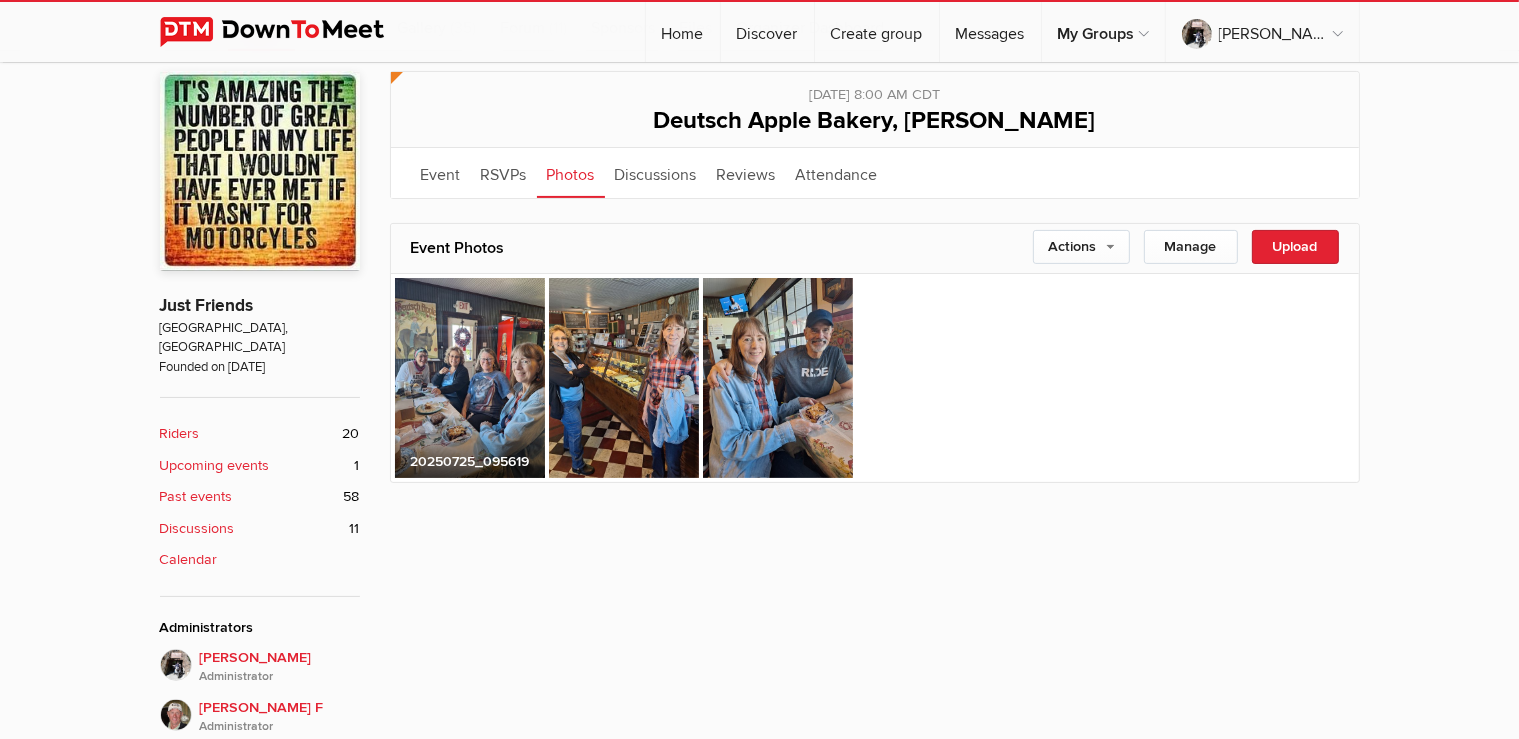 click at bounding box center [470, 378] 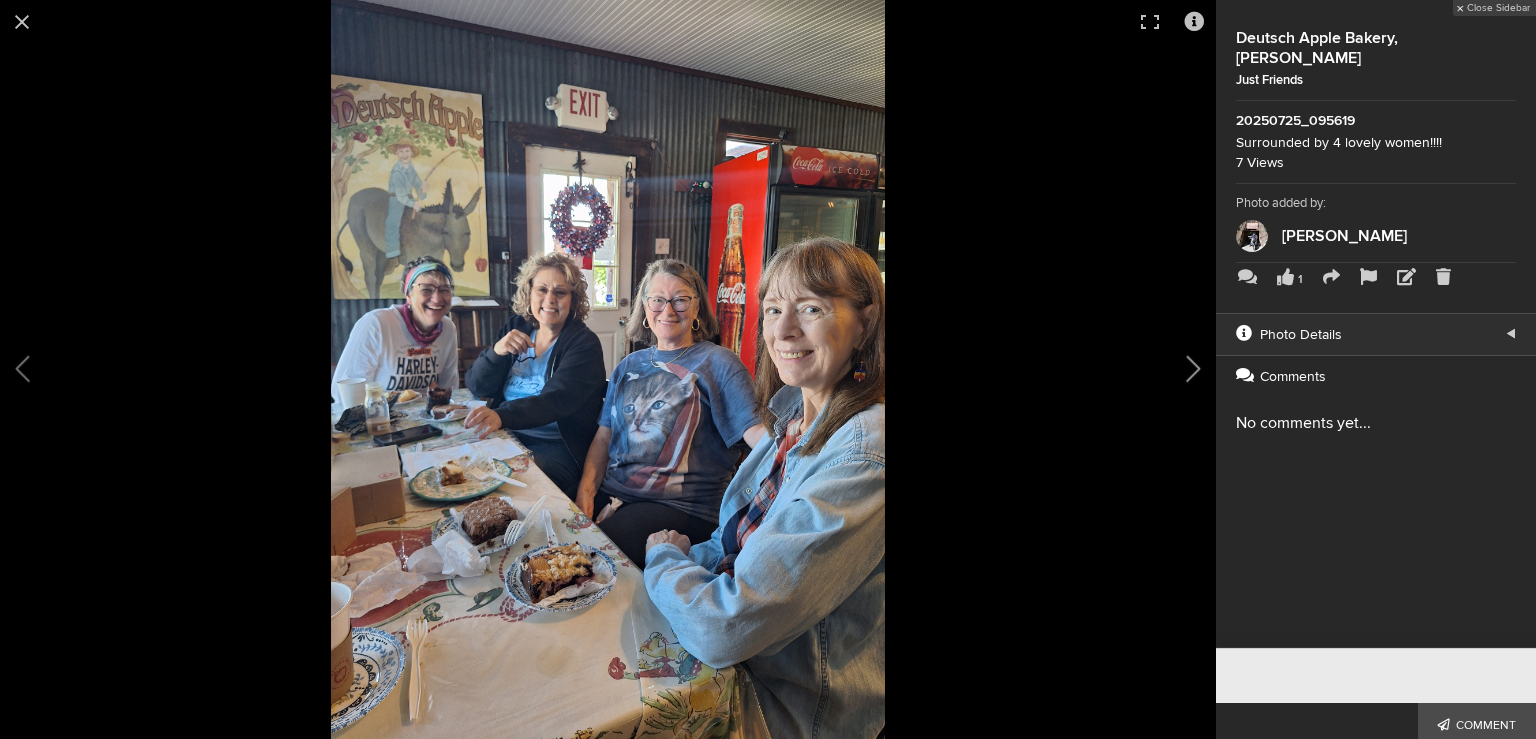 click 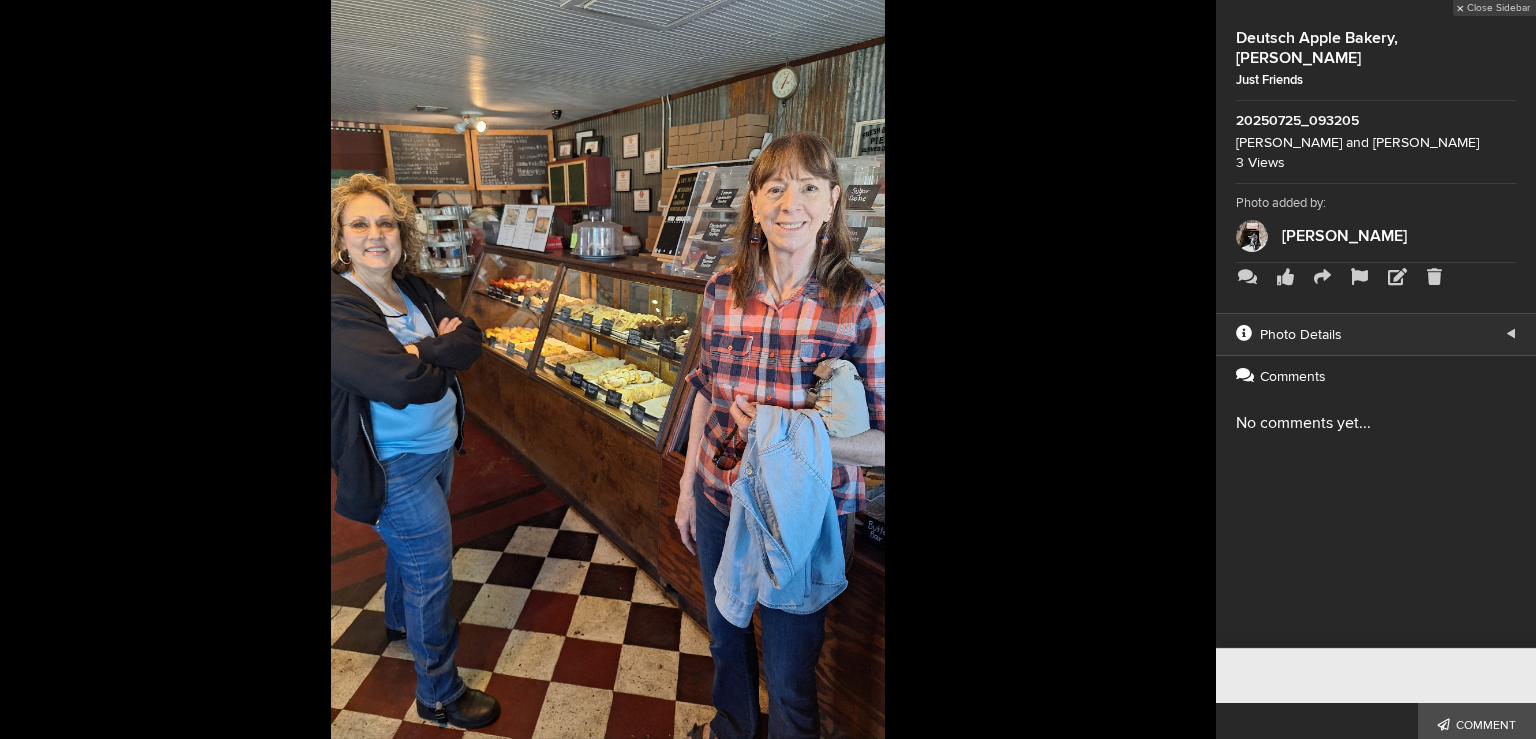 click 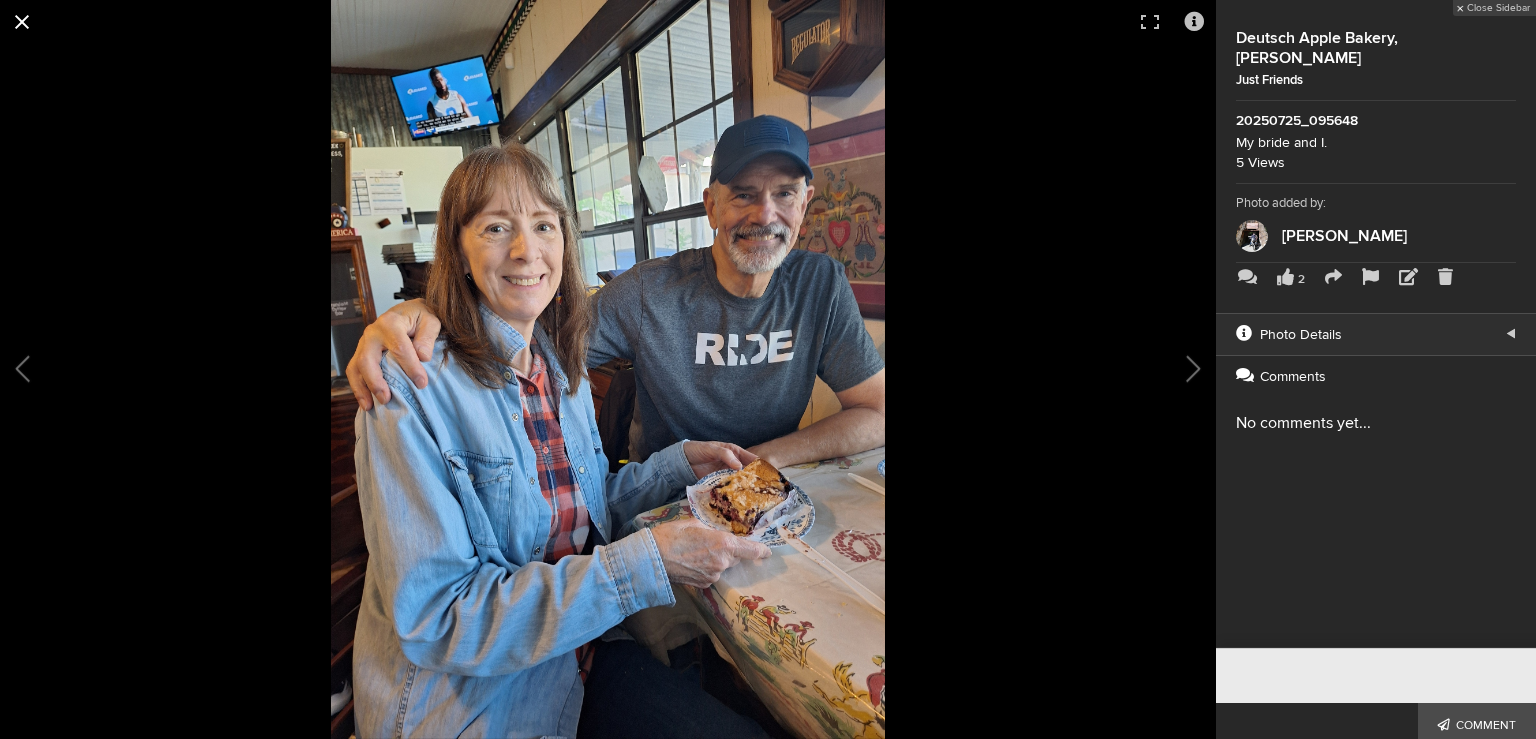 click 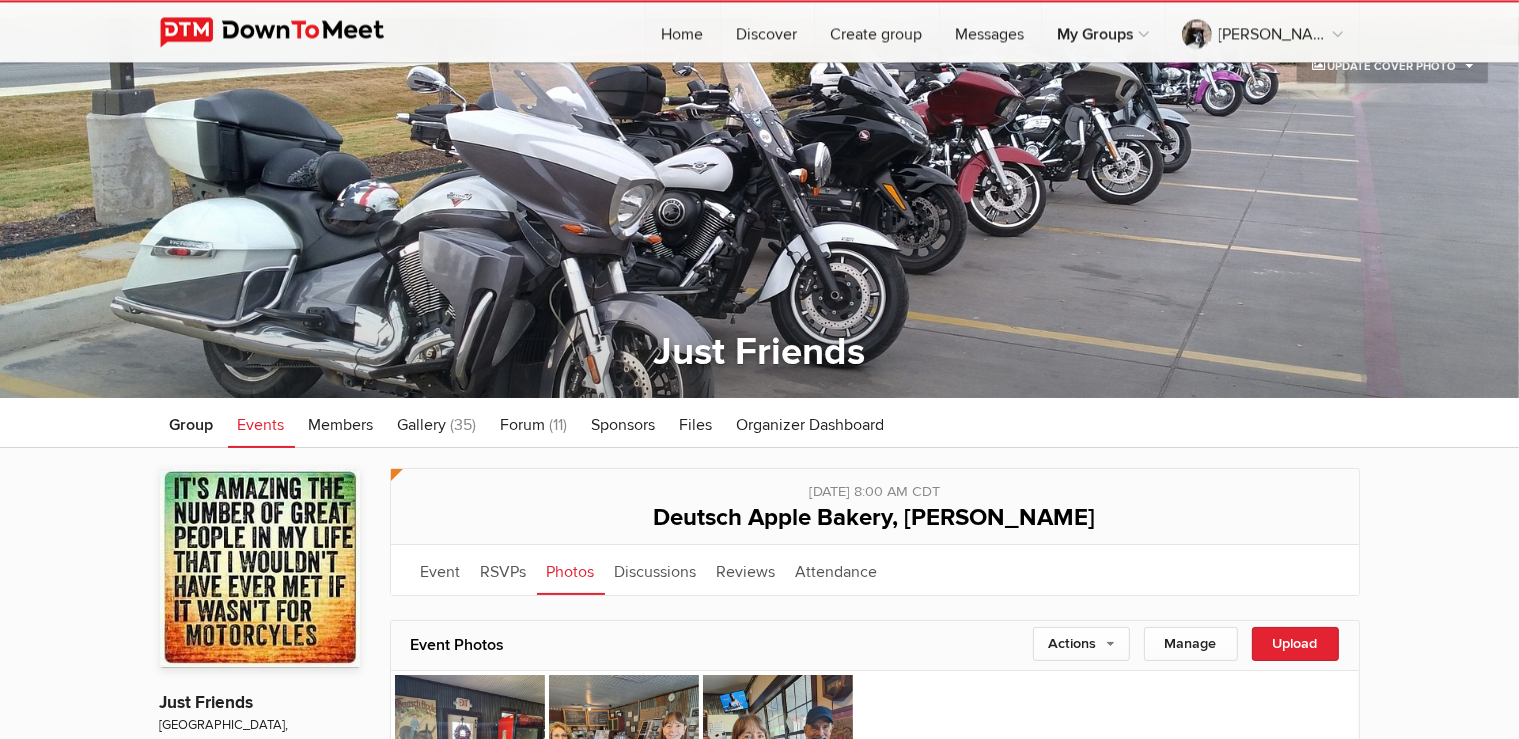 scroll, scrollTop: 0, scrollLeft: 0, axis: both 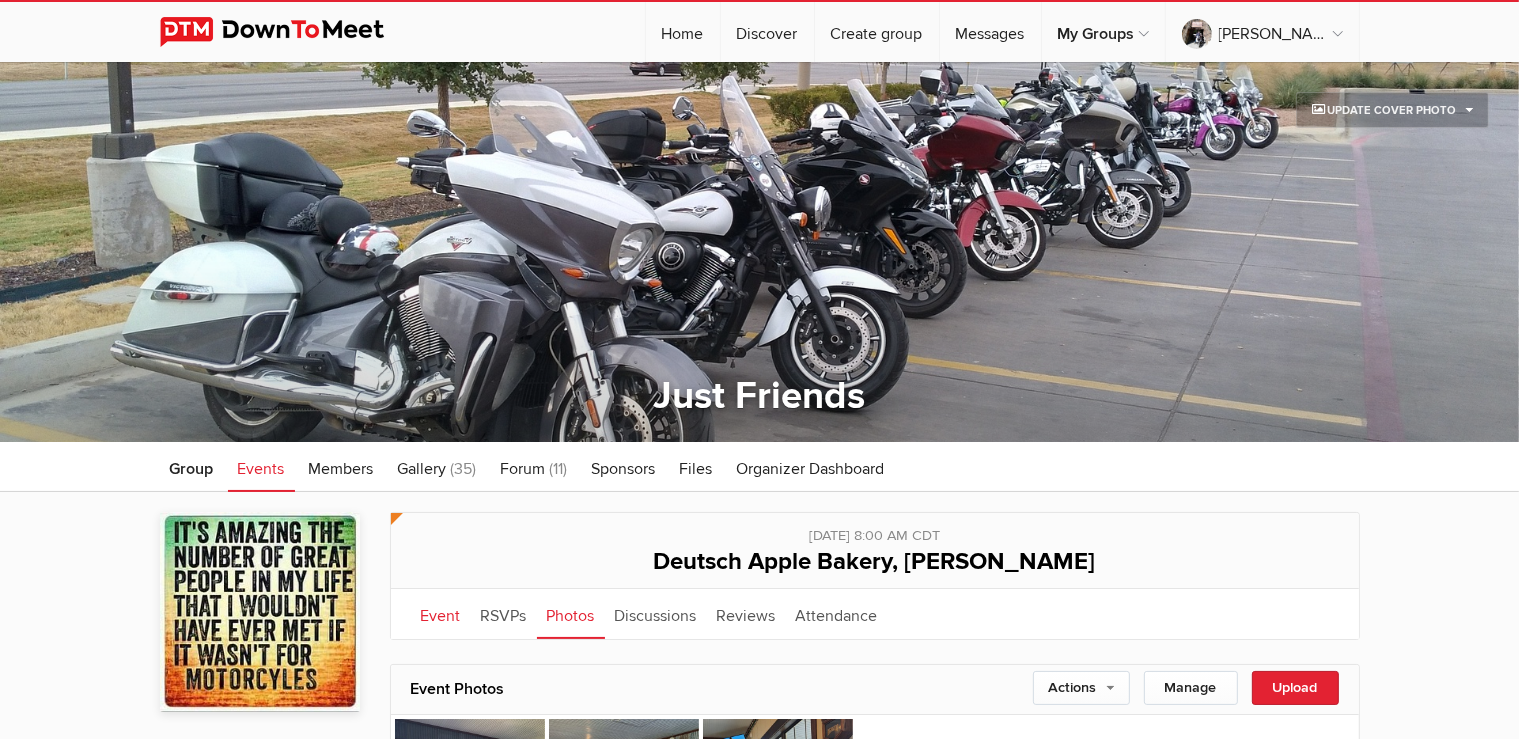 click on "Event" 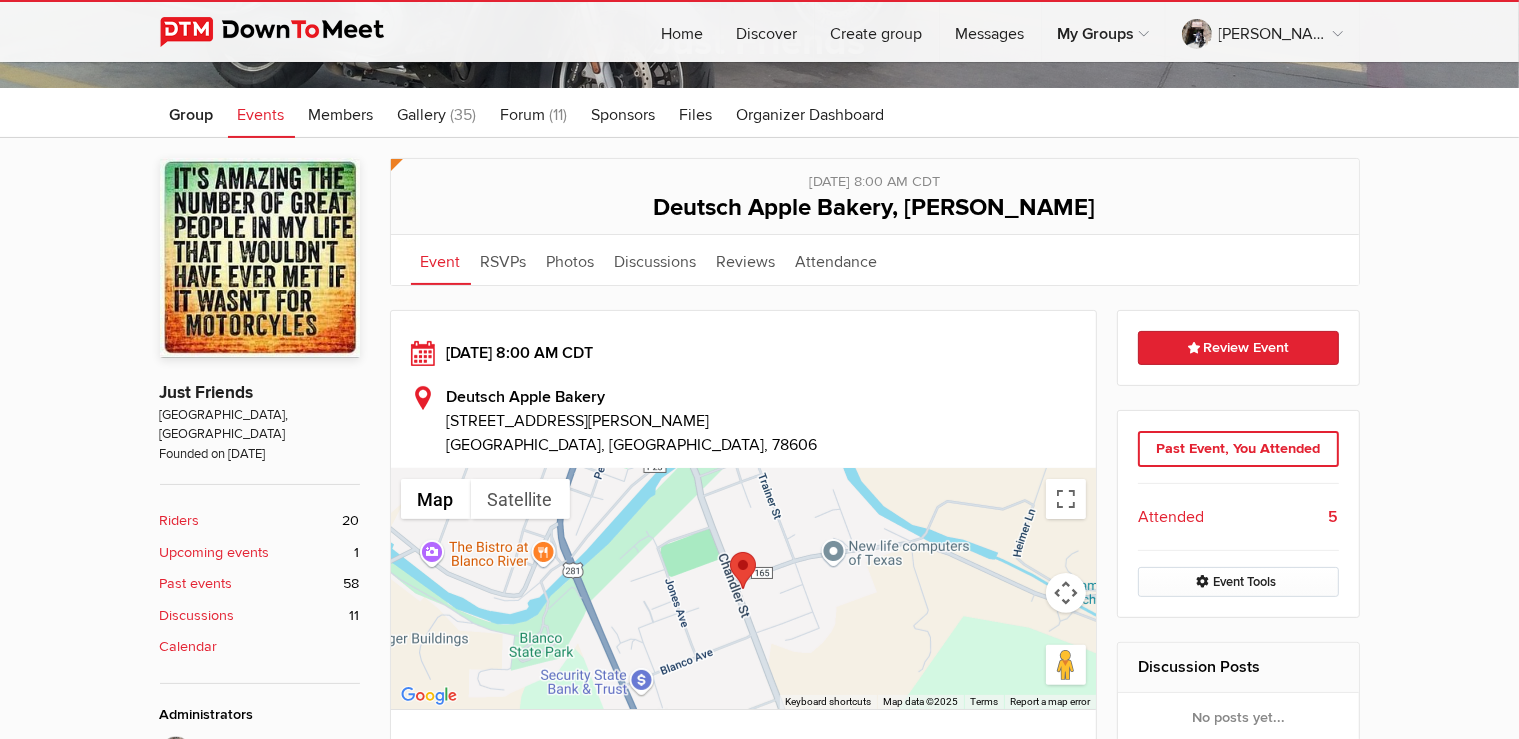 scroll, scrollTop: 316, scrollLeft: 0, axis: vertical 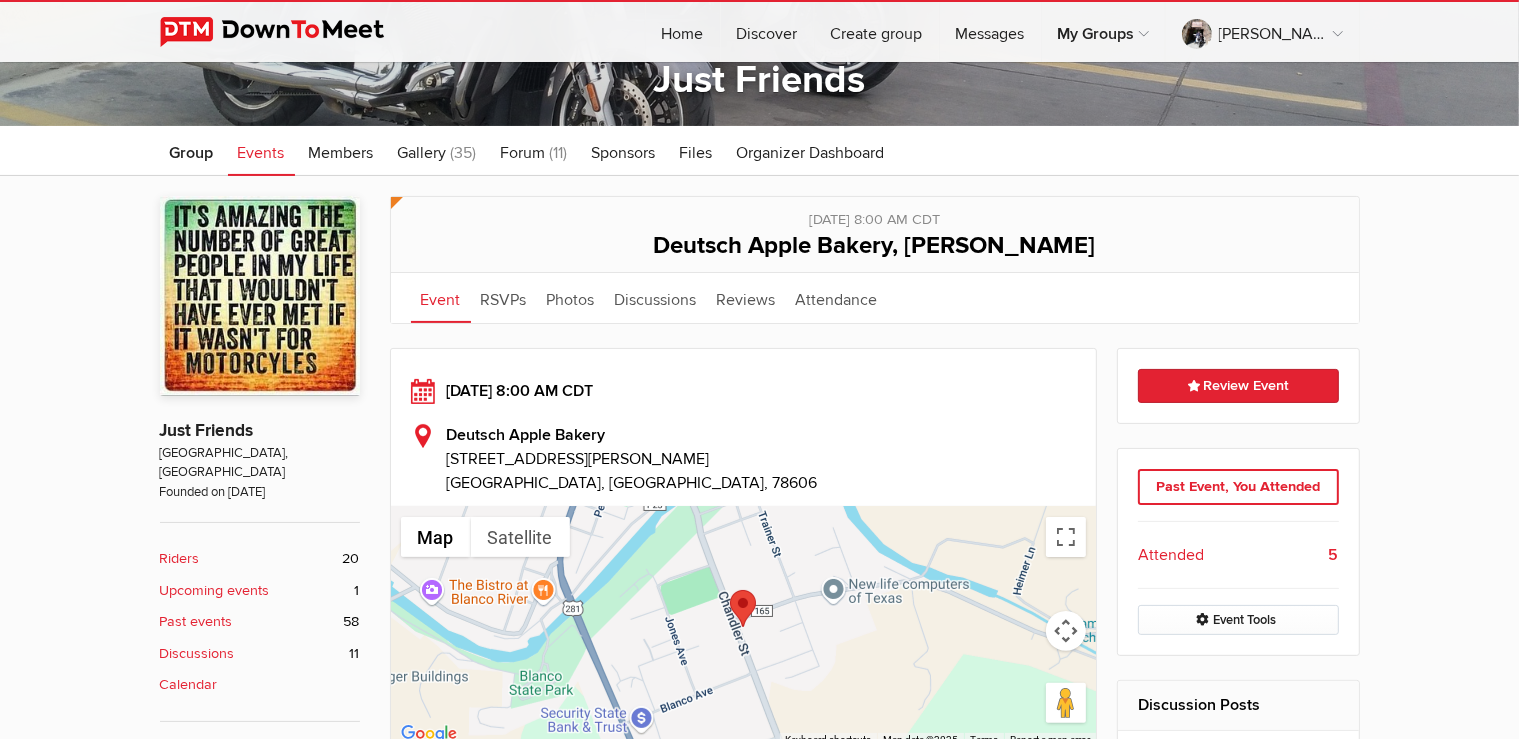 click on "Events" 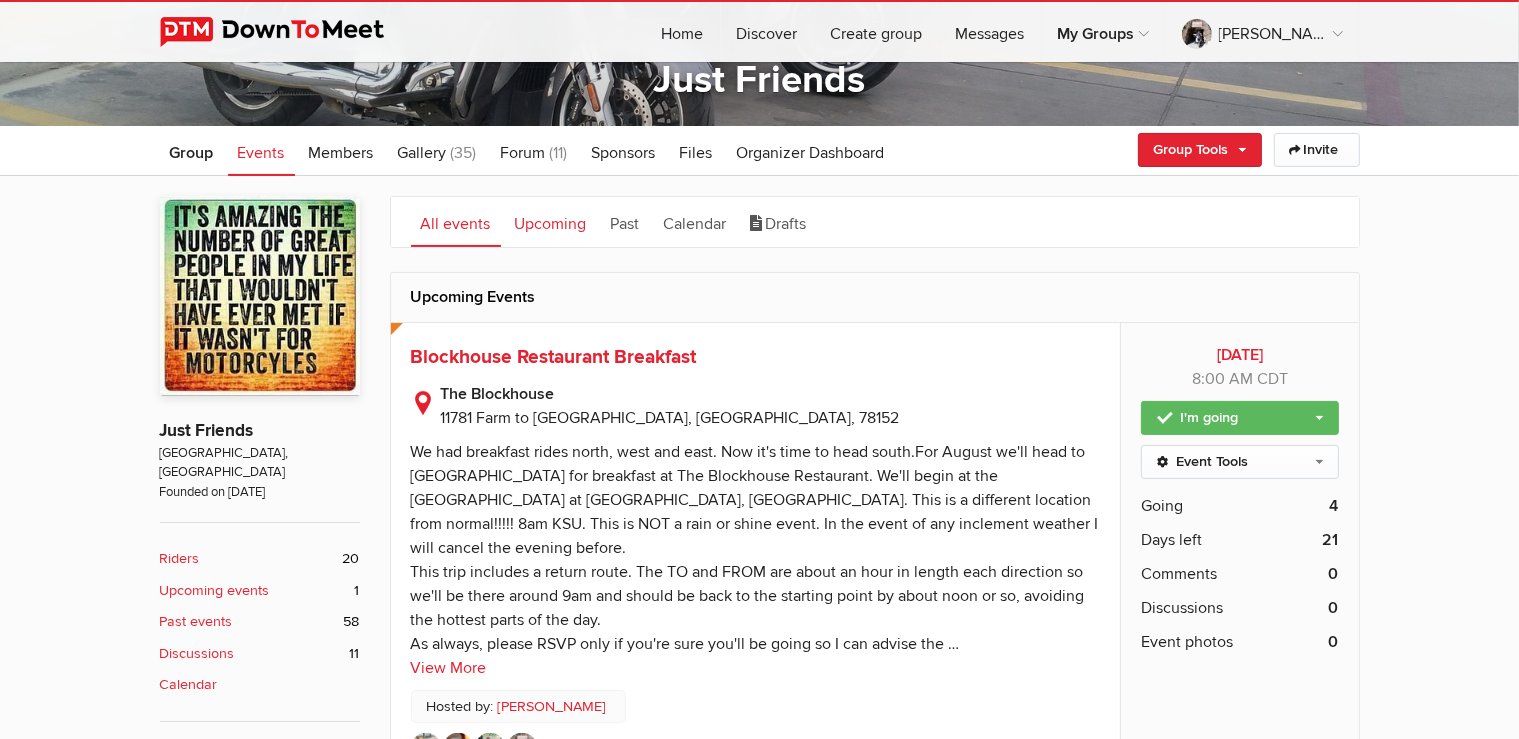 click on "Upcoming" 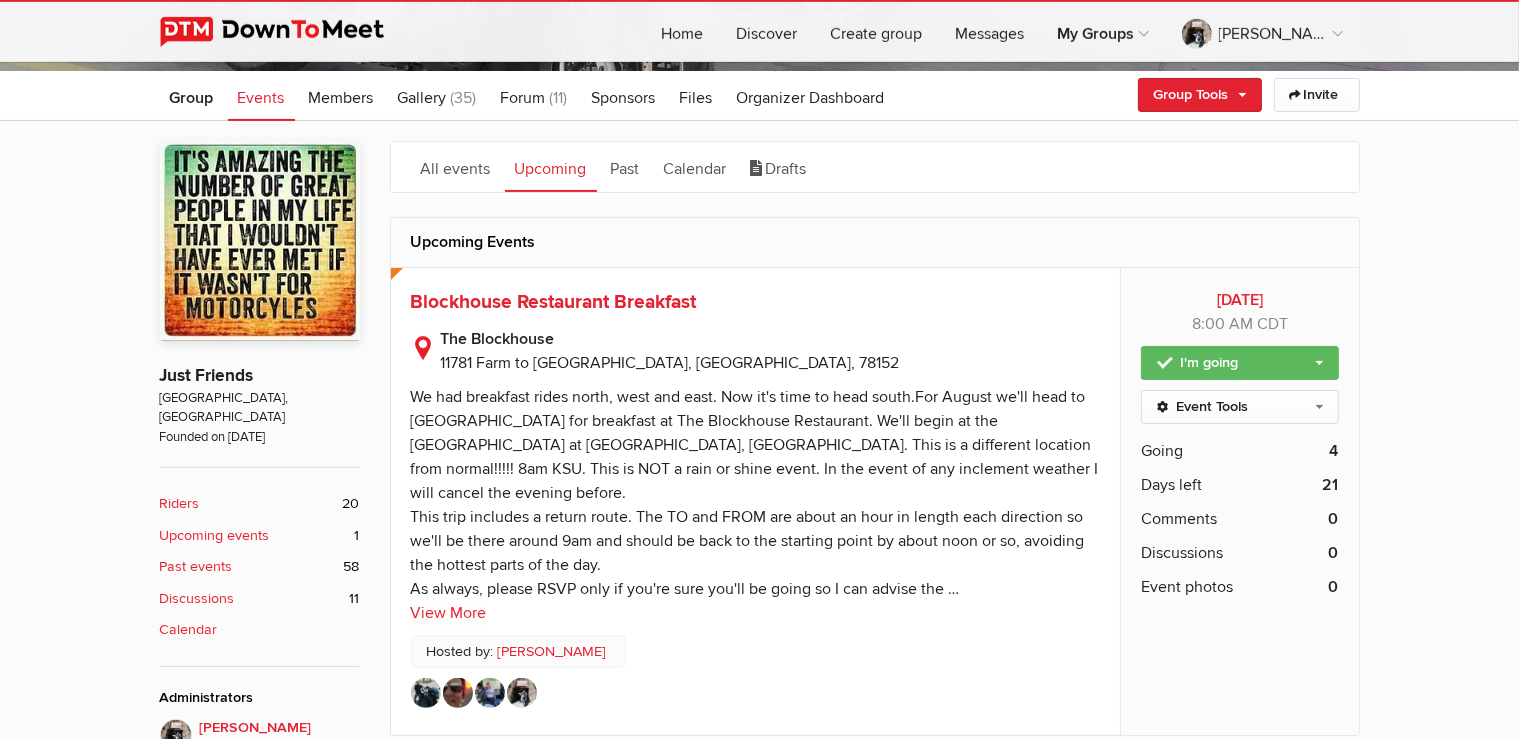 scroll, scrollTop: 422, scrollLeft: 0, axis: vertical 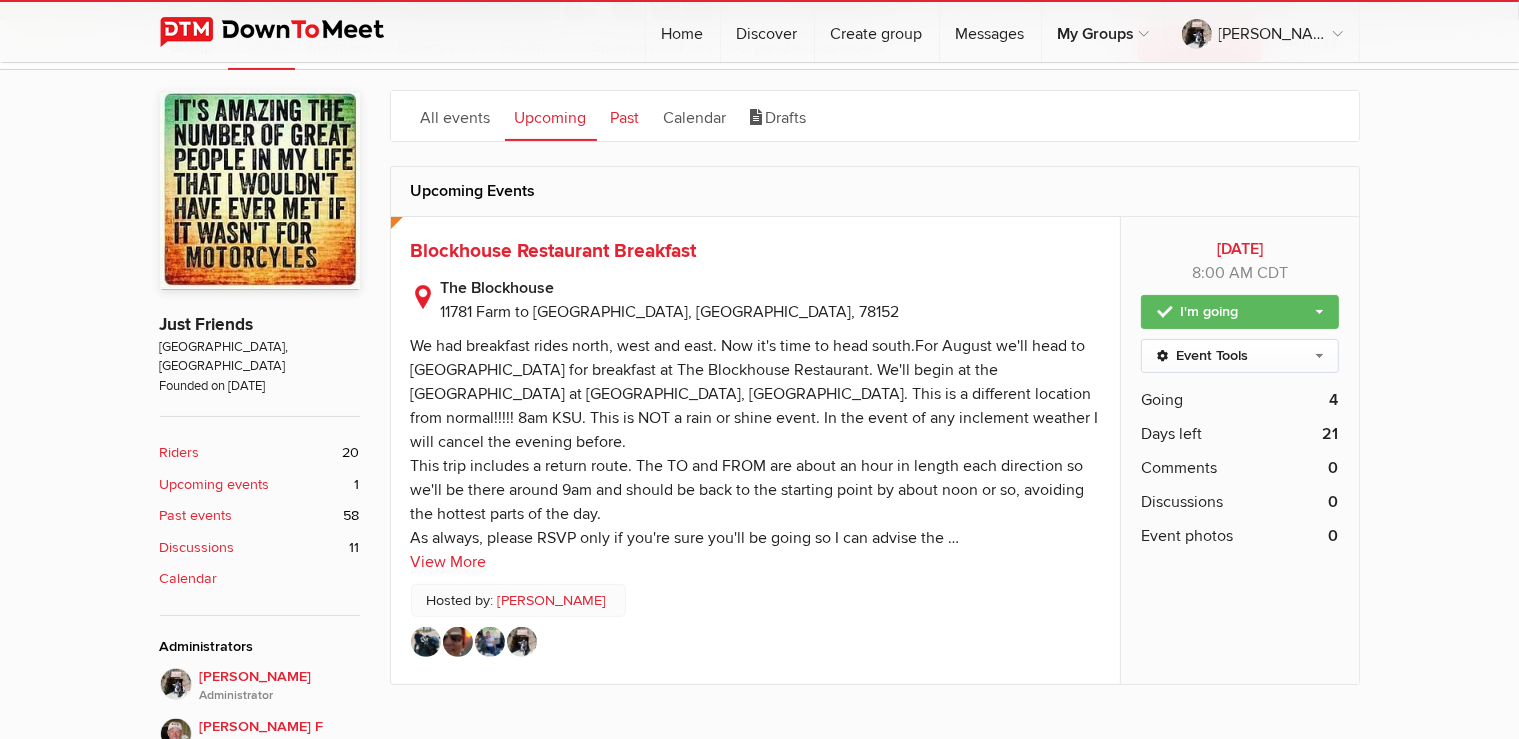 click on "Past" 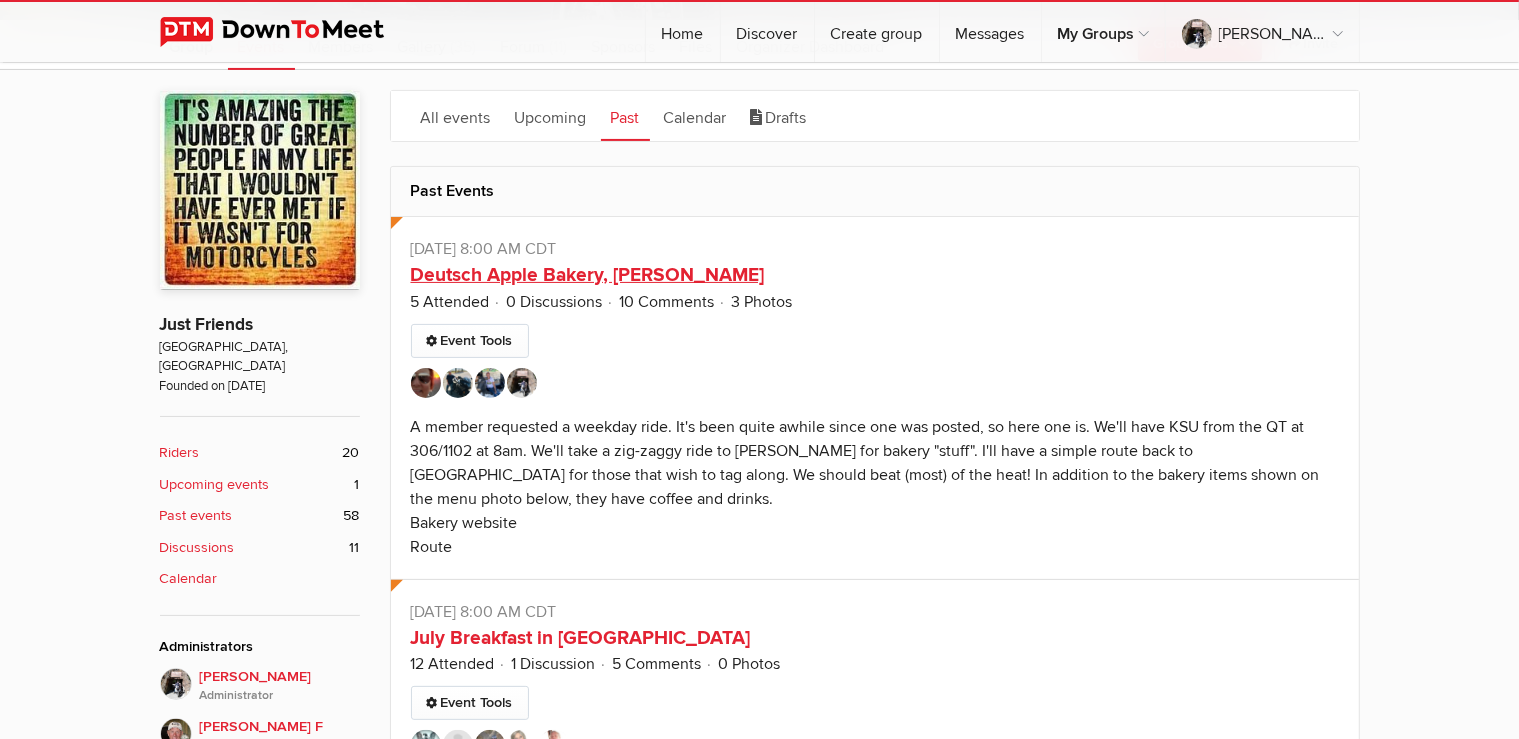 click on "Deutsch Apple Bakery, [PERSON_NAME]" 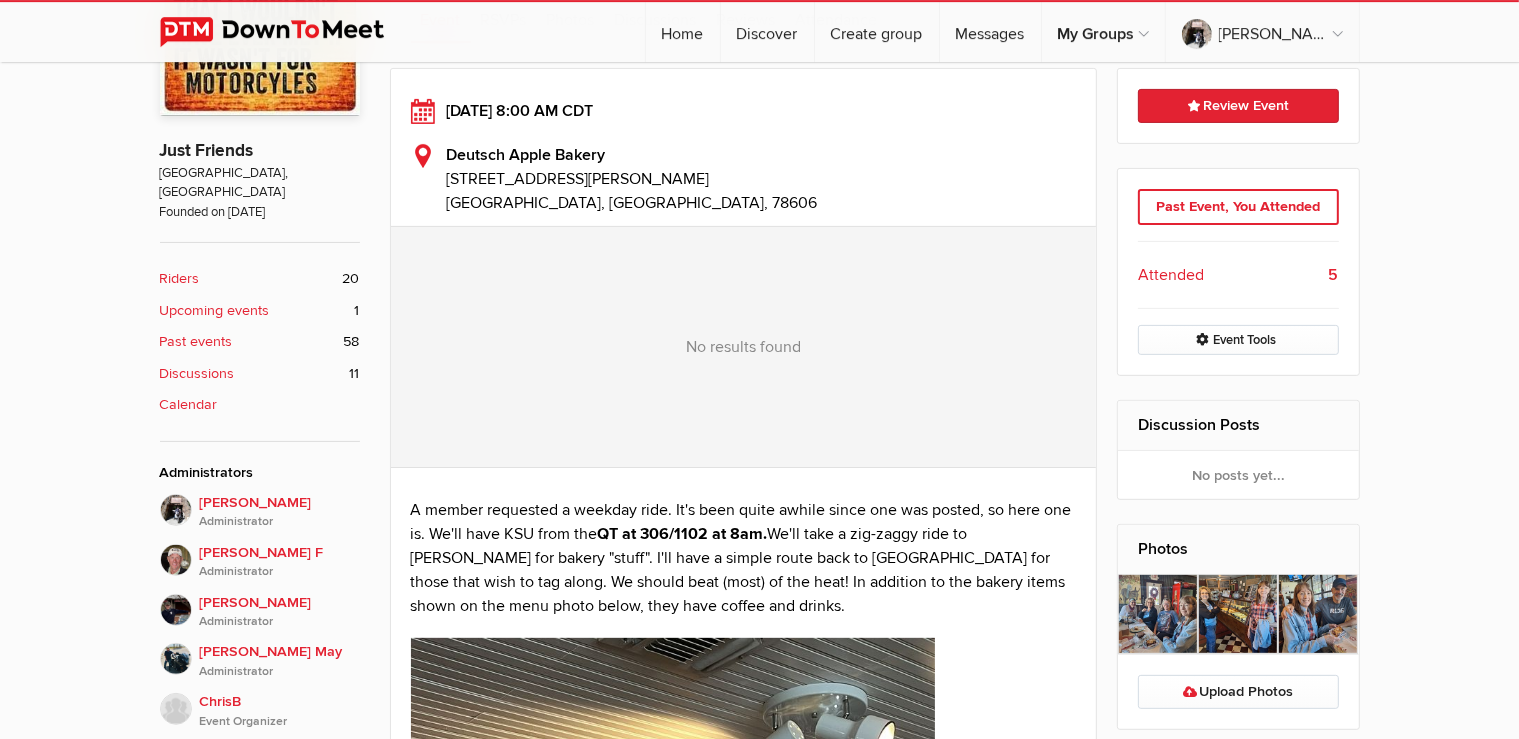 scroll, scrollTop: 739, scrollLeft: 0, axis: vertical 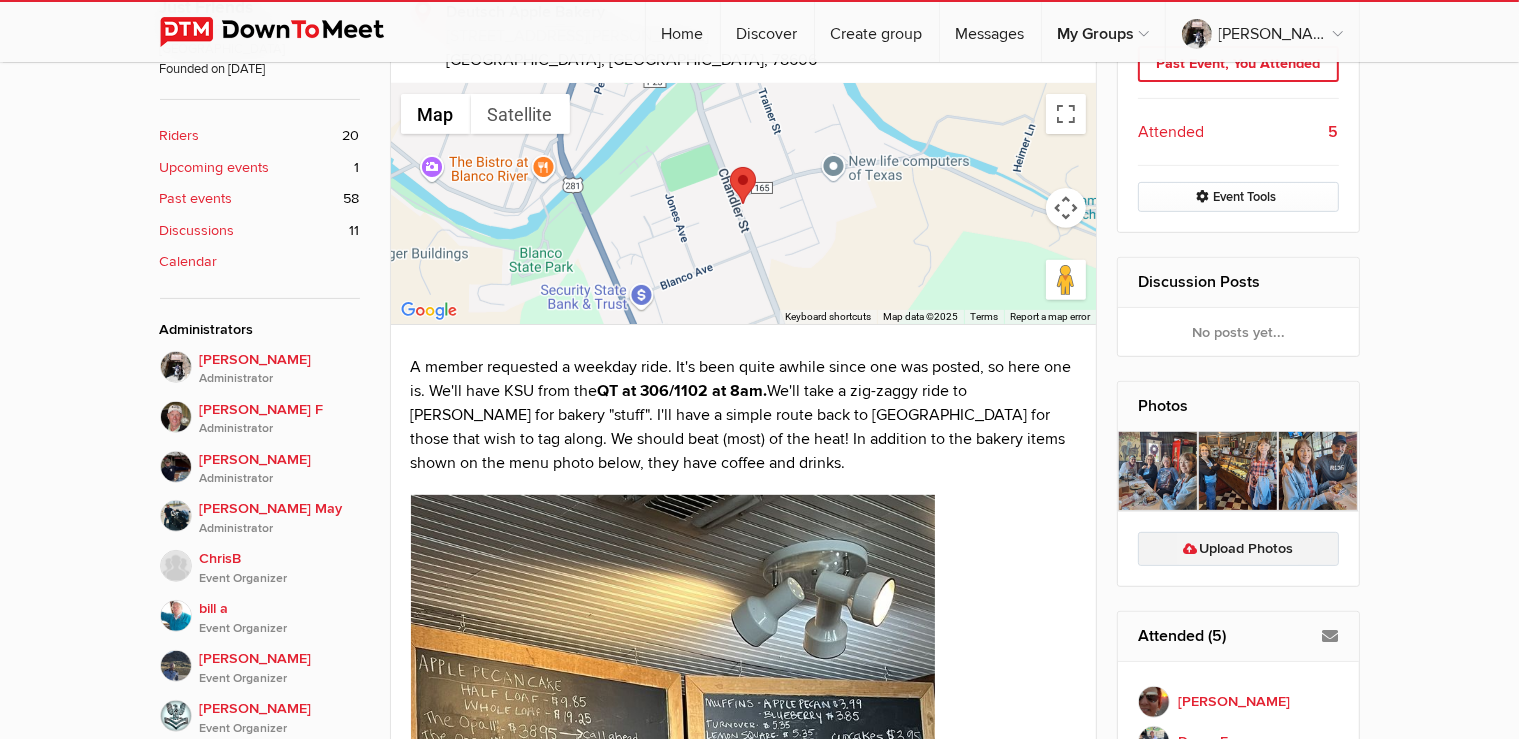 click on "Upload Photos" 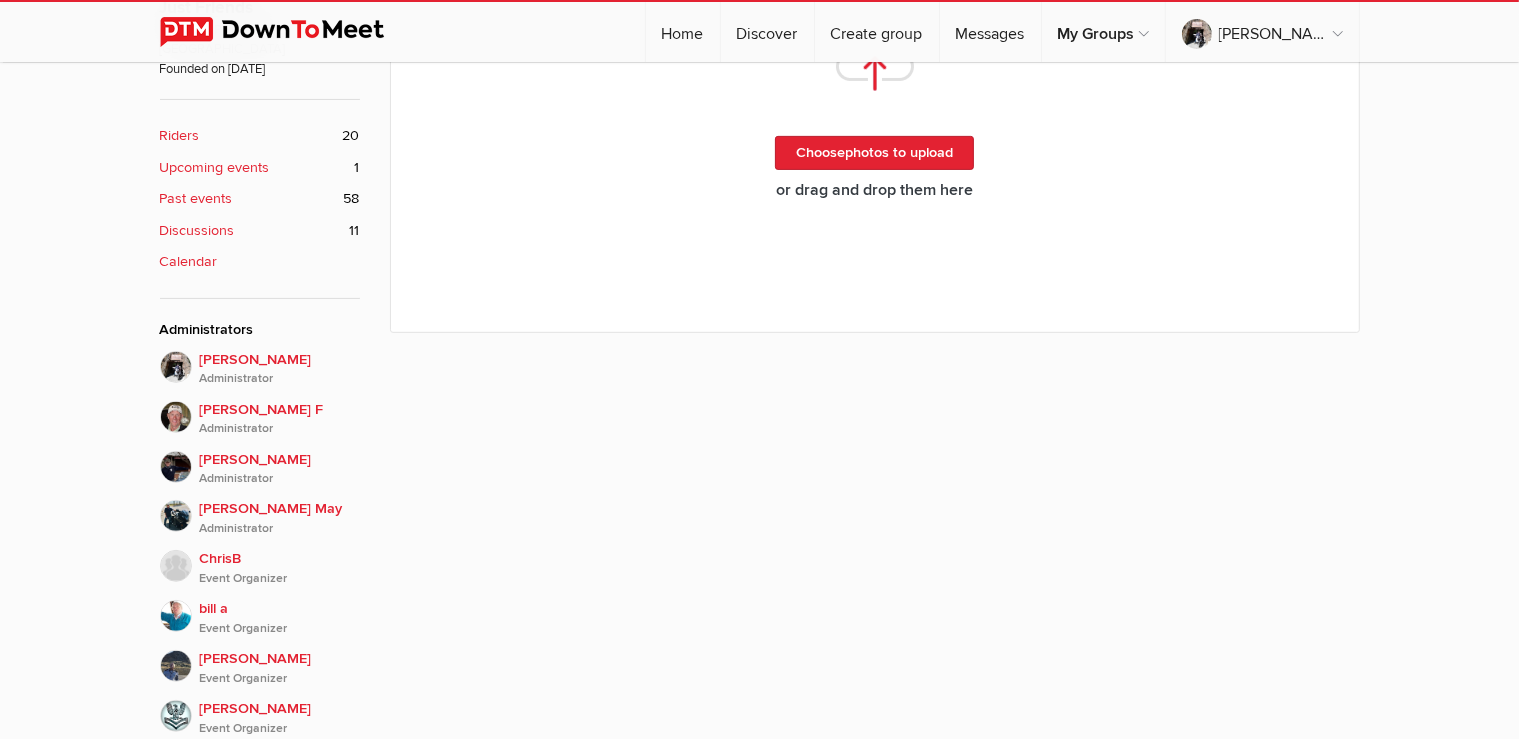 scroll, scrollTop: 441, scrollLeft: 0, axis: vertical 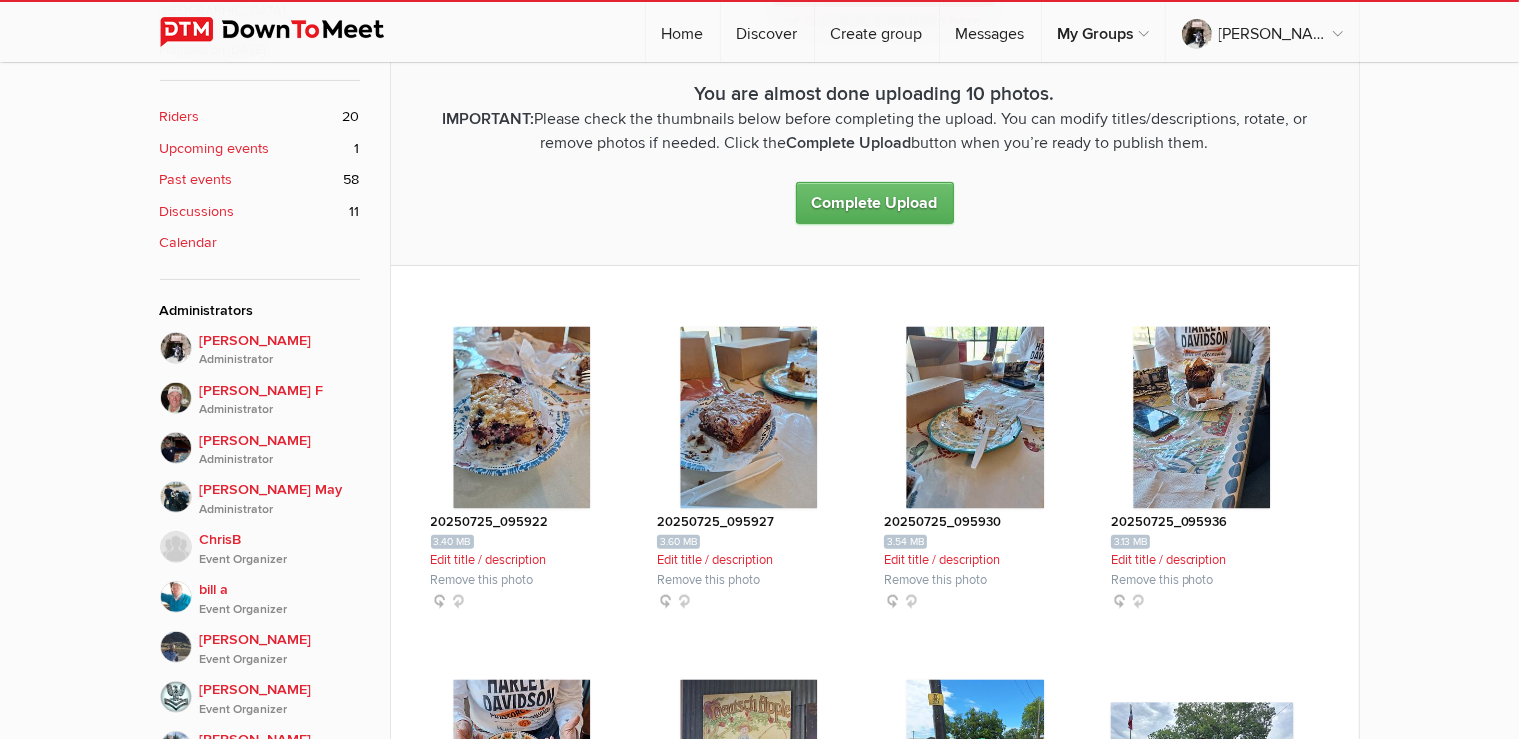 click on "Complete Upload" at bounding box center [875, 203] 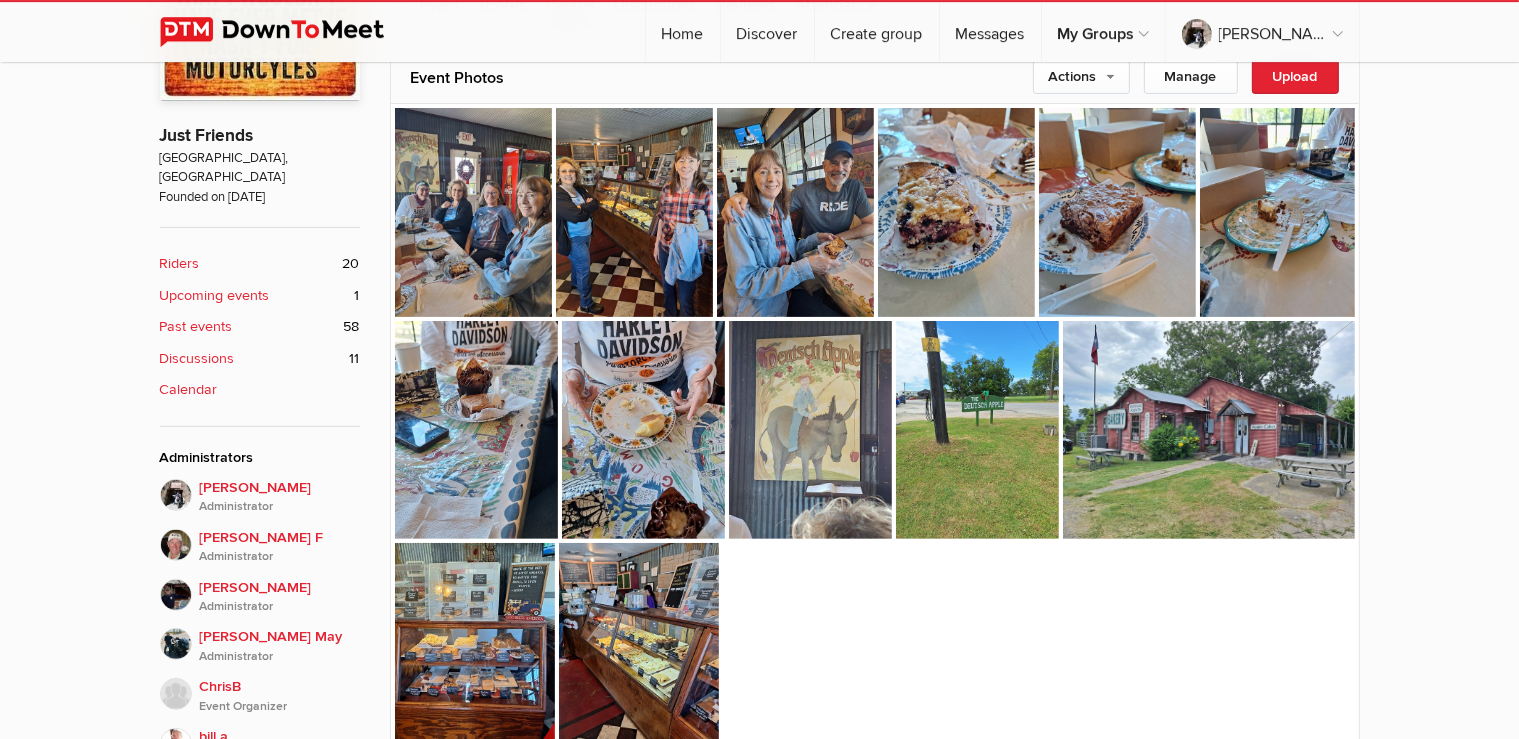 scroll, scrollTop: 652, scrollLeft: 0, axis: vertical 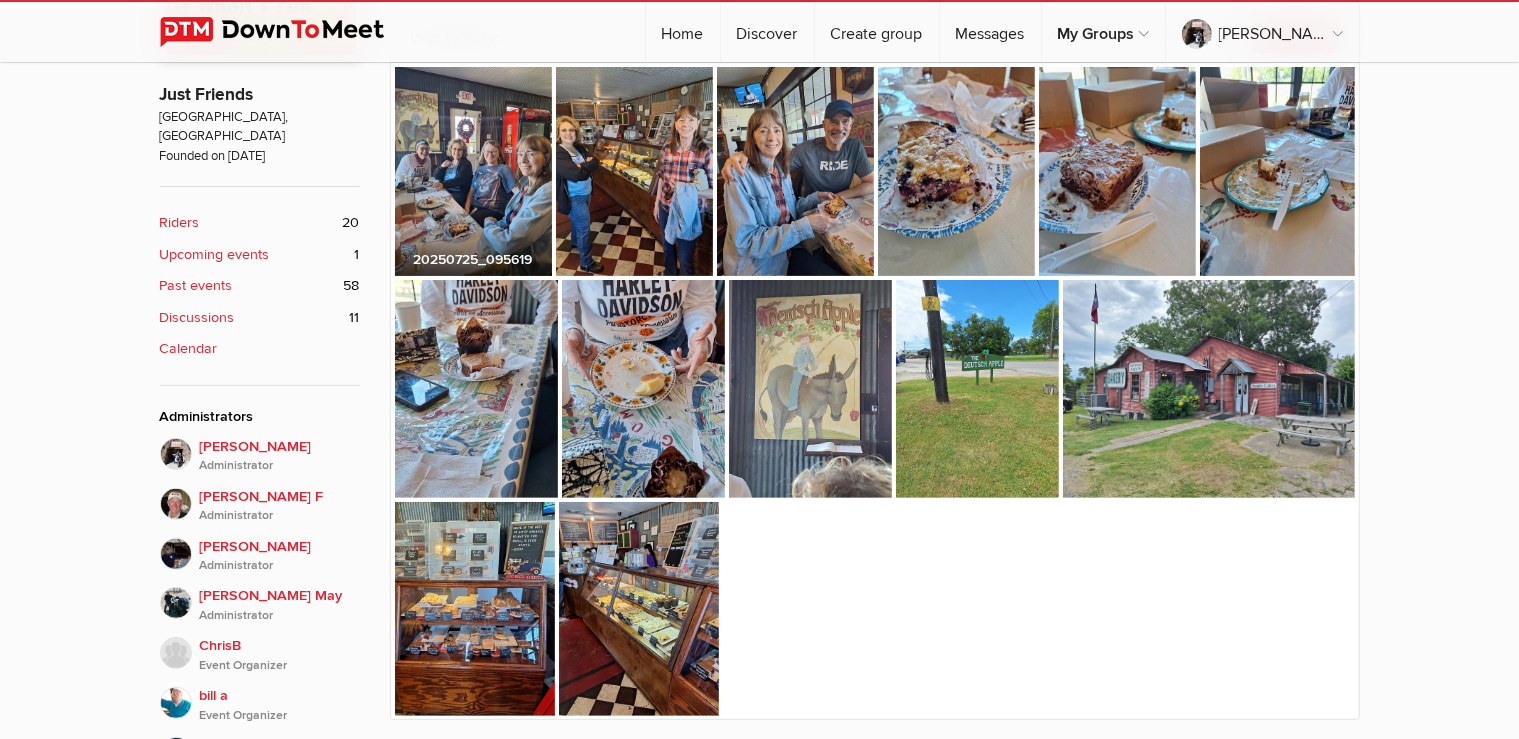 click at bounding box center (473, 171) 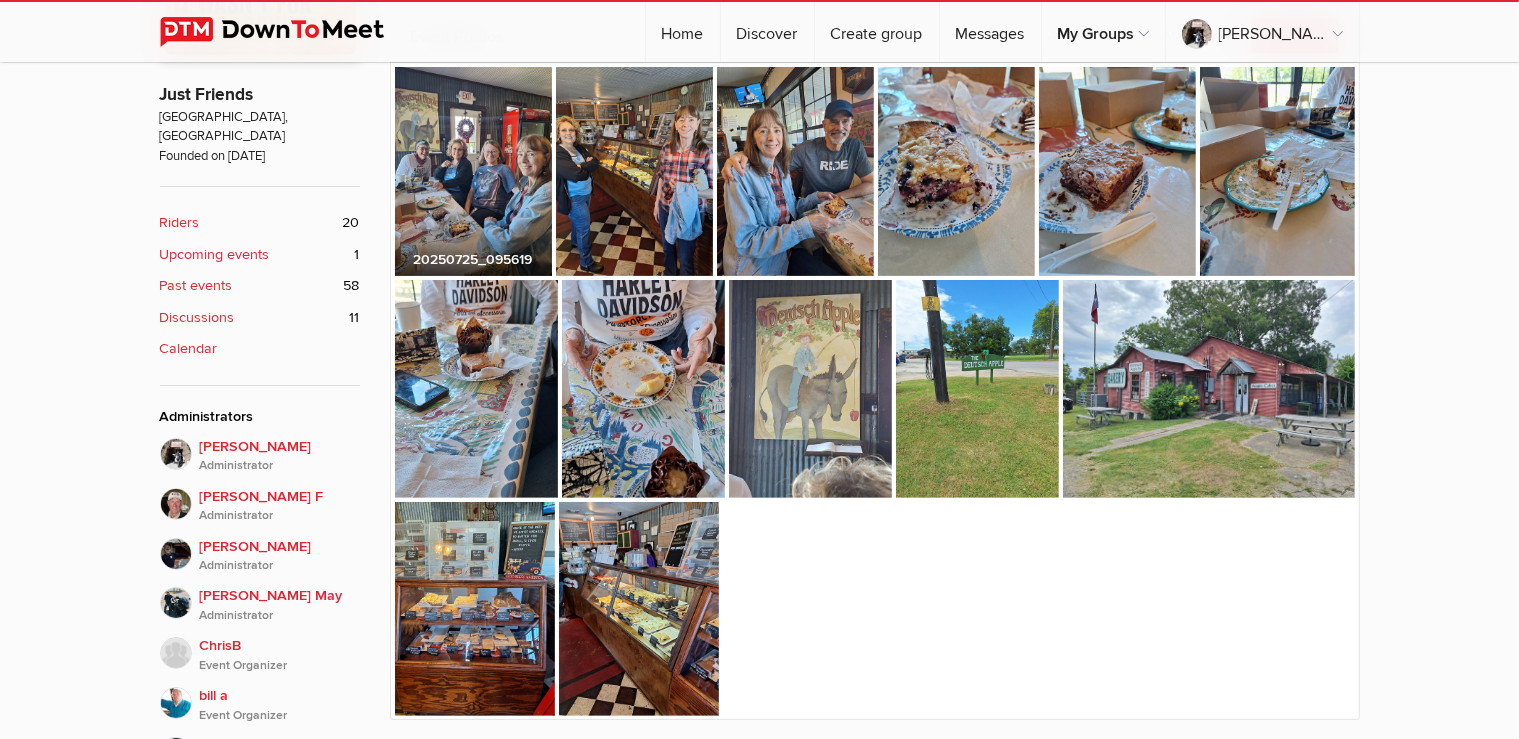 click 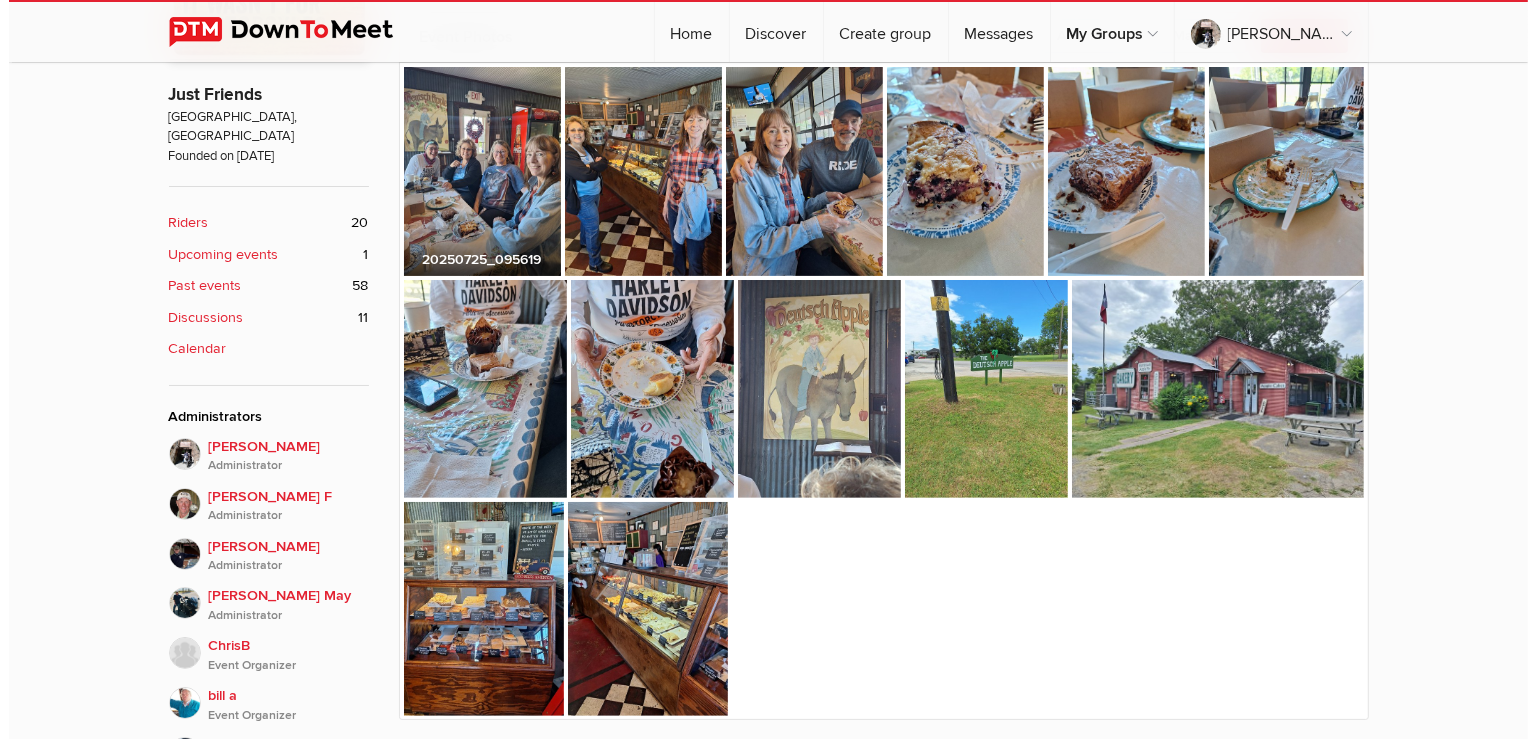 scroll, scrollTop: 657, scrollLeft: 0, axis: vertical 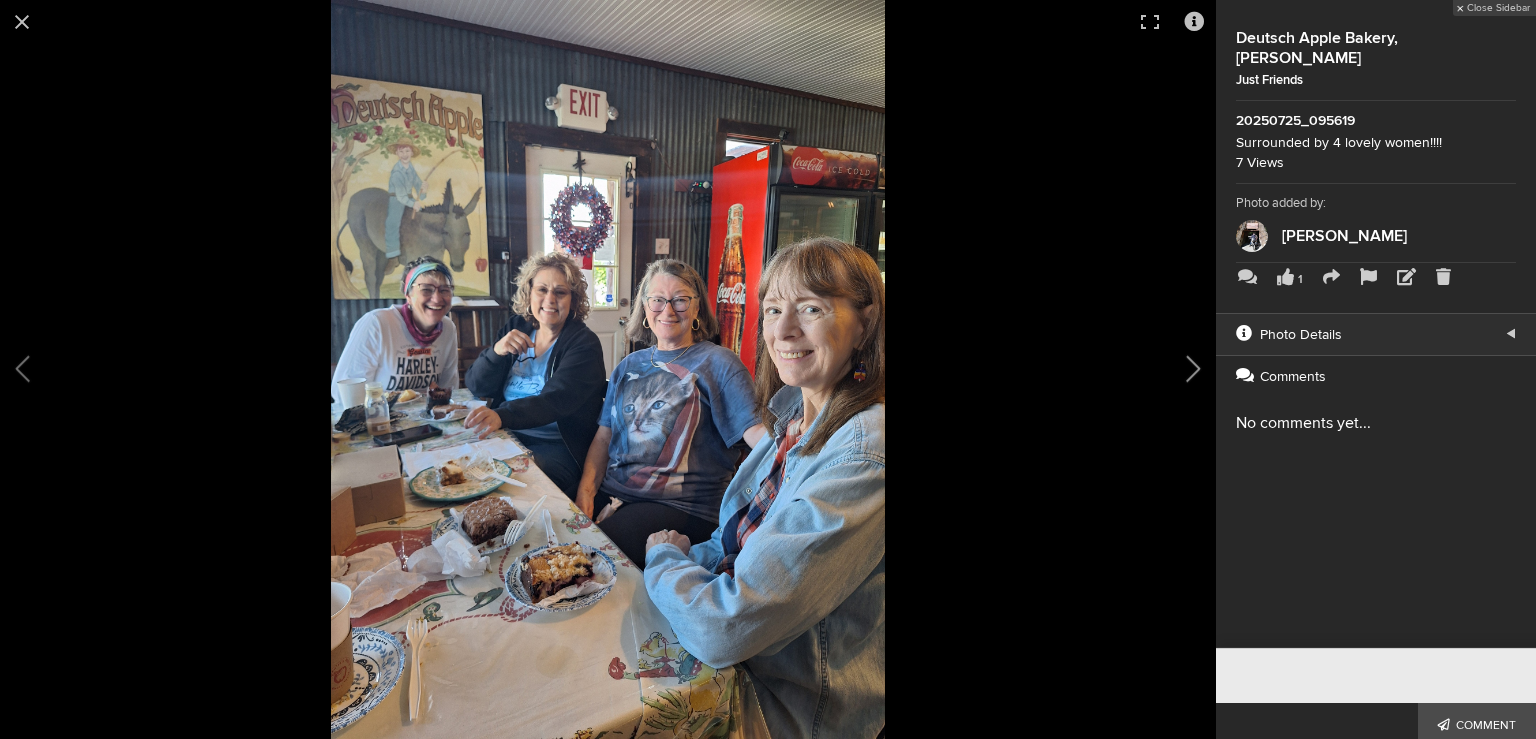 click 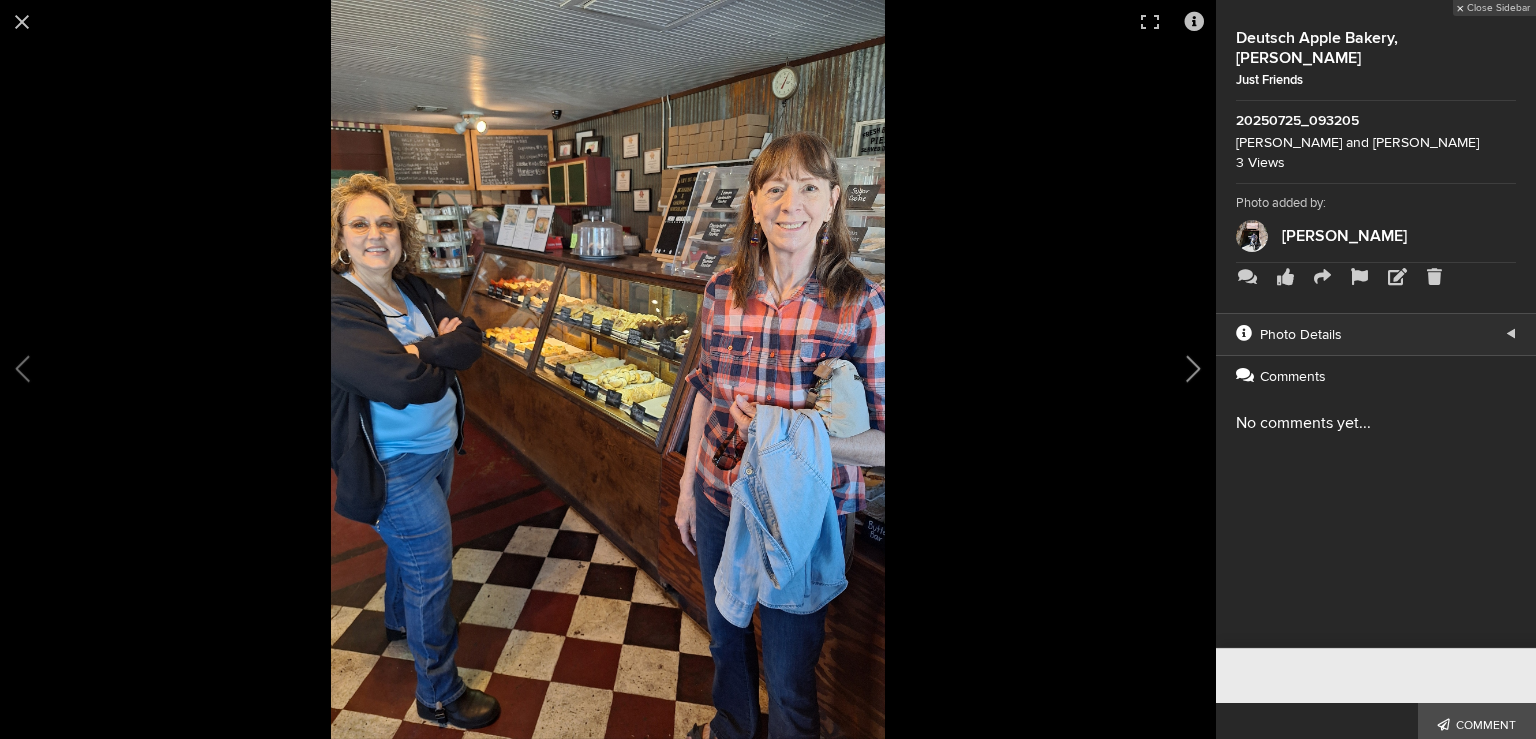 click 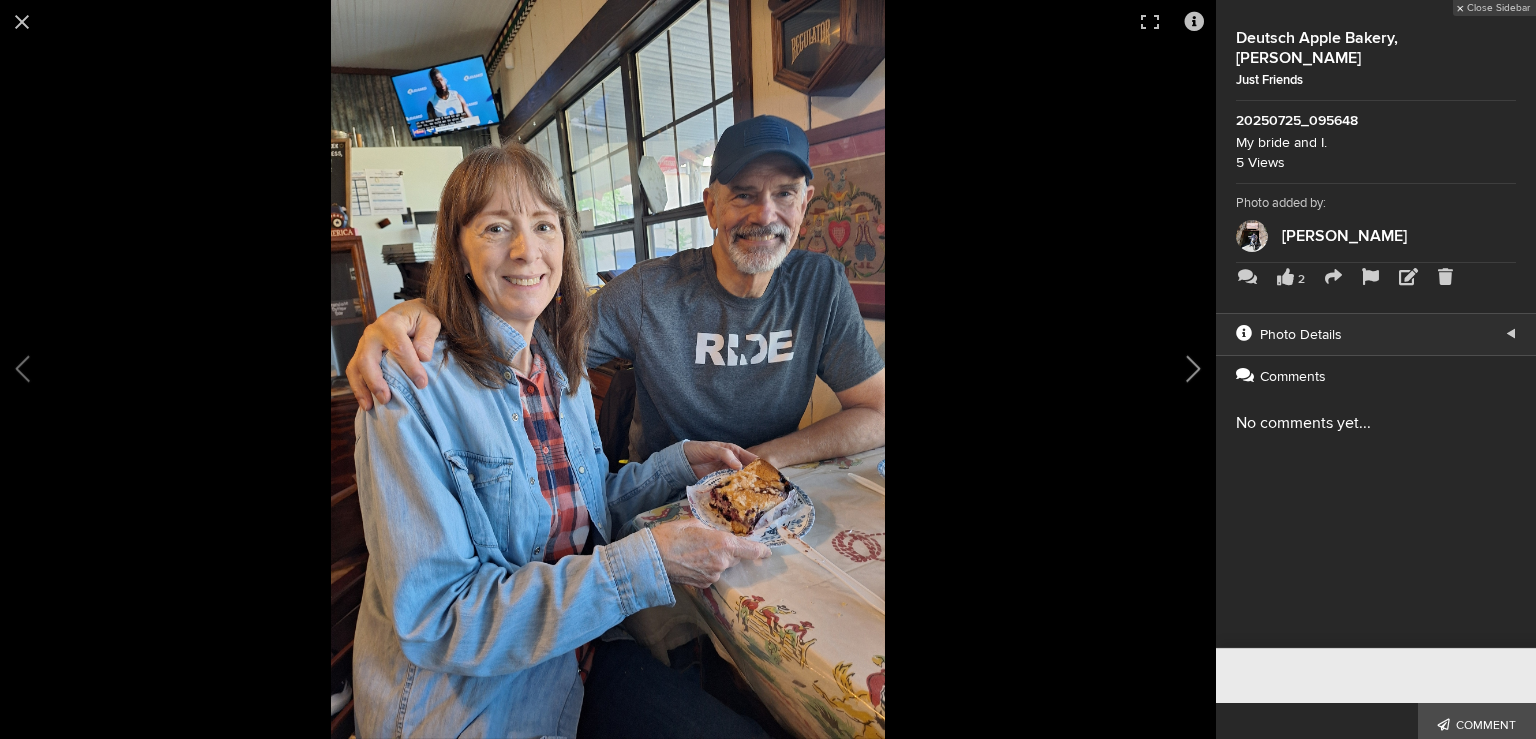 click 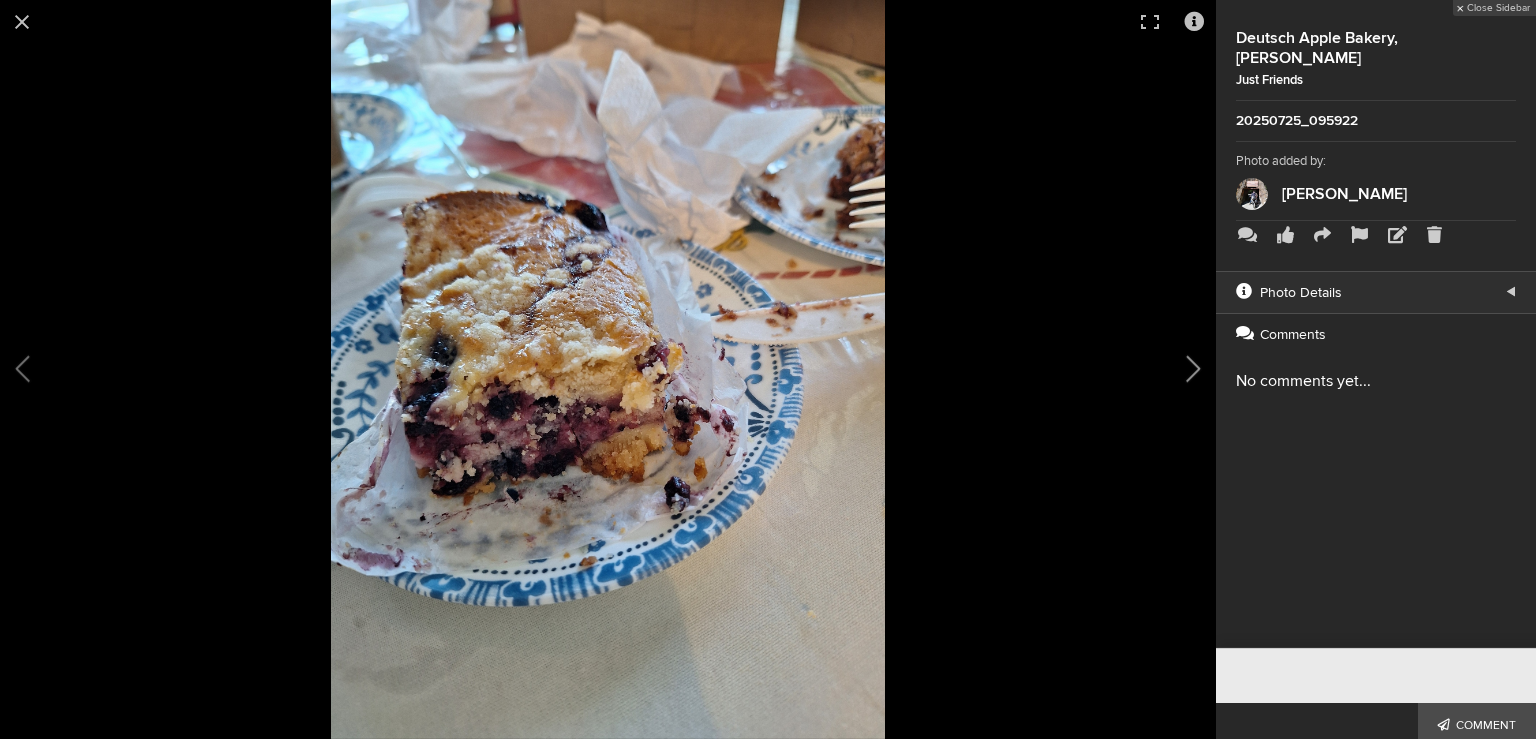 click 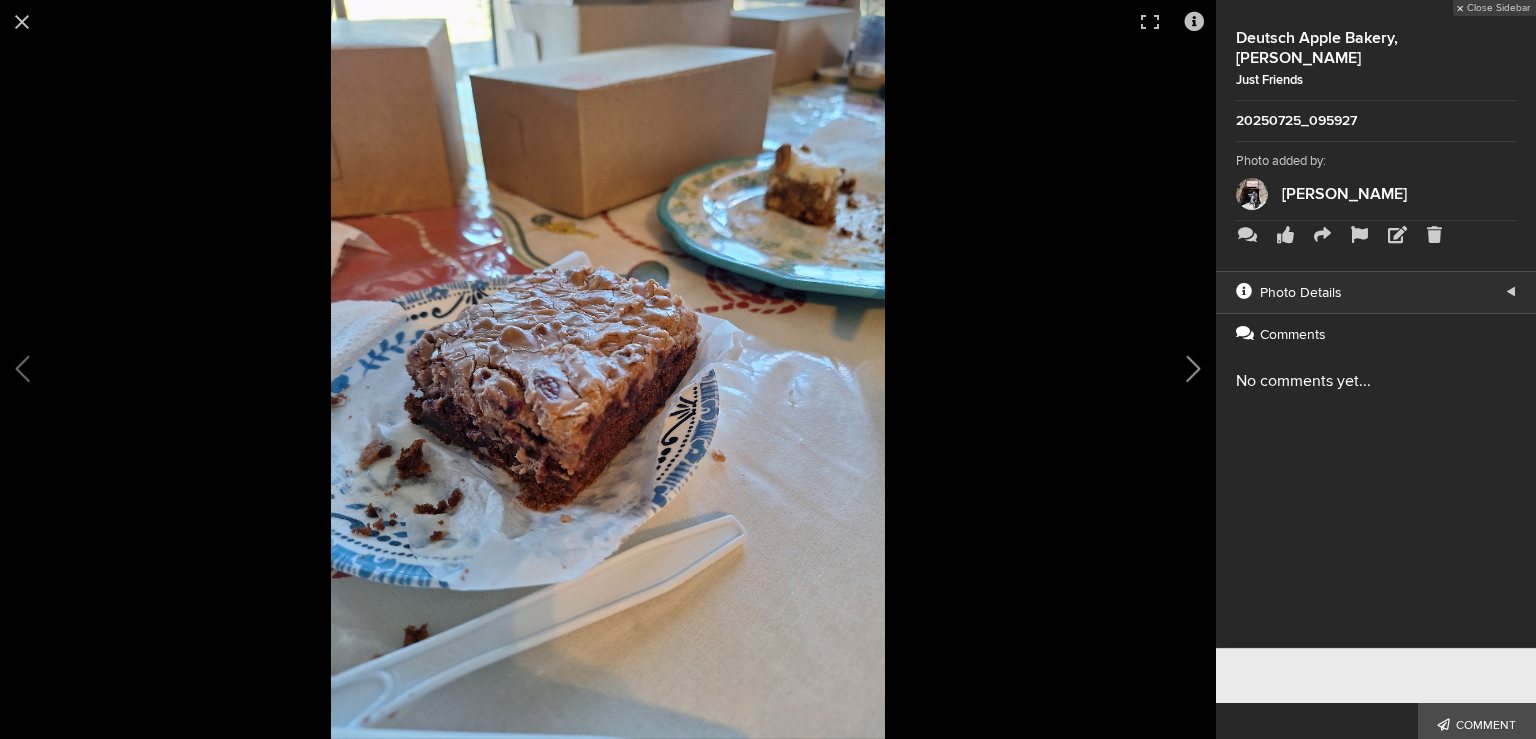 click 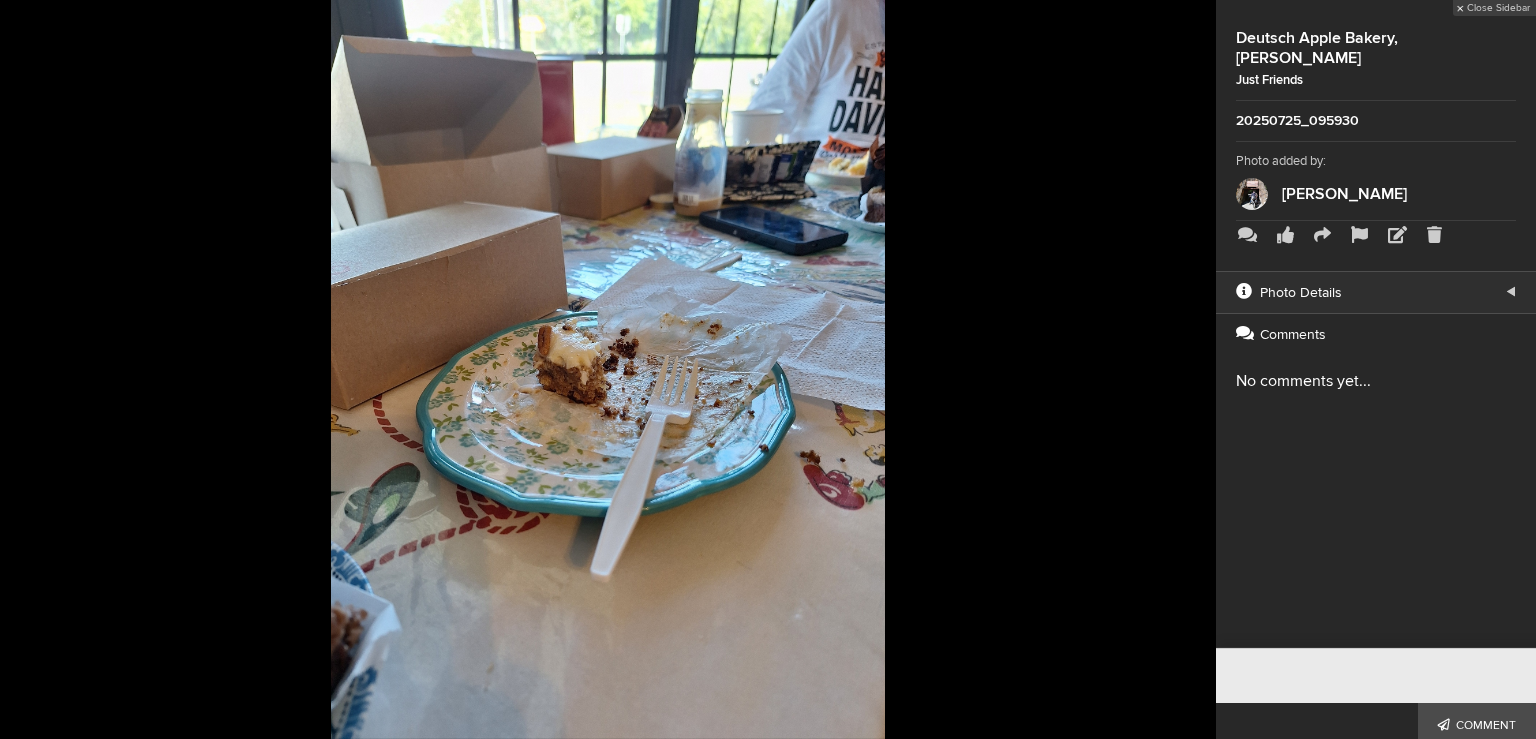 click 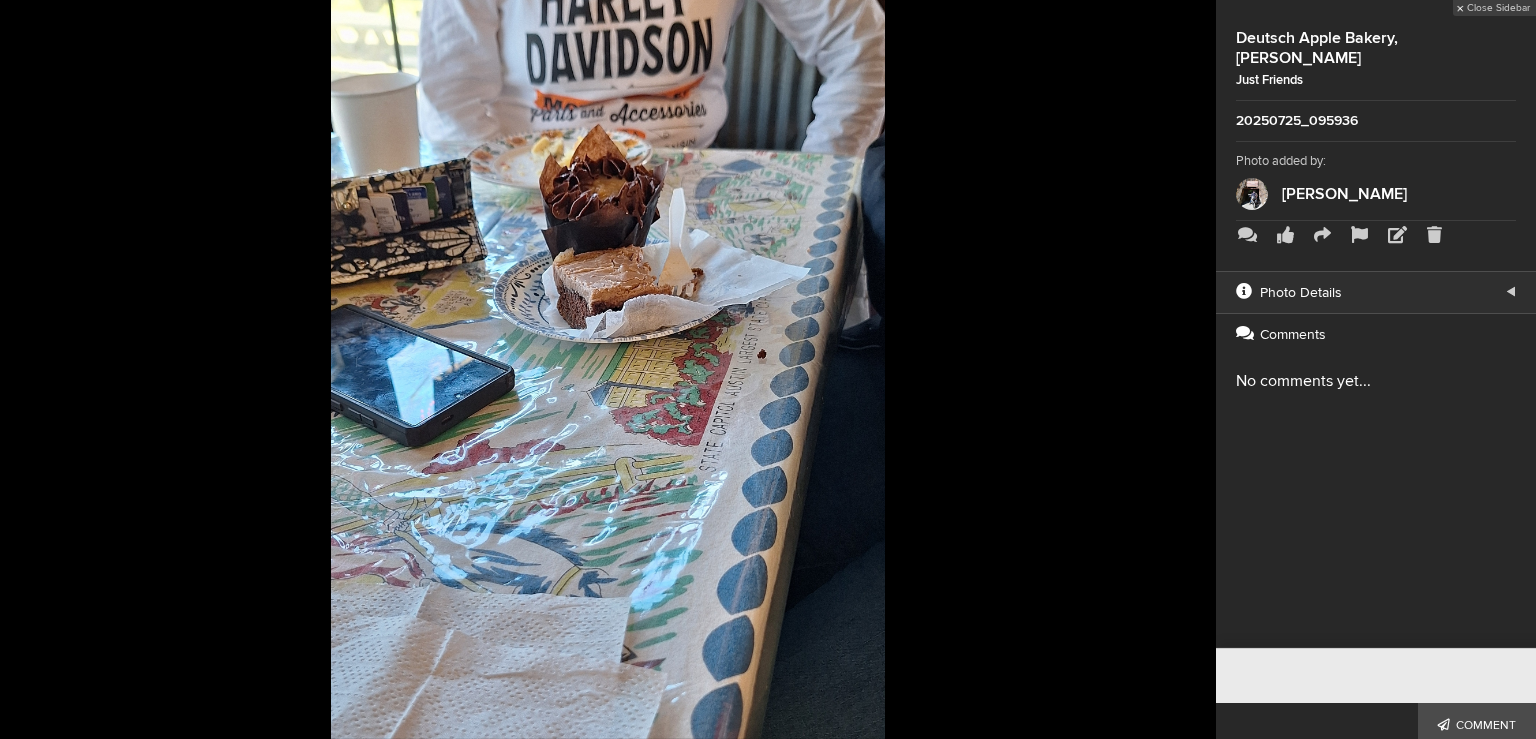 click 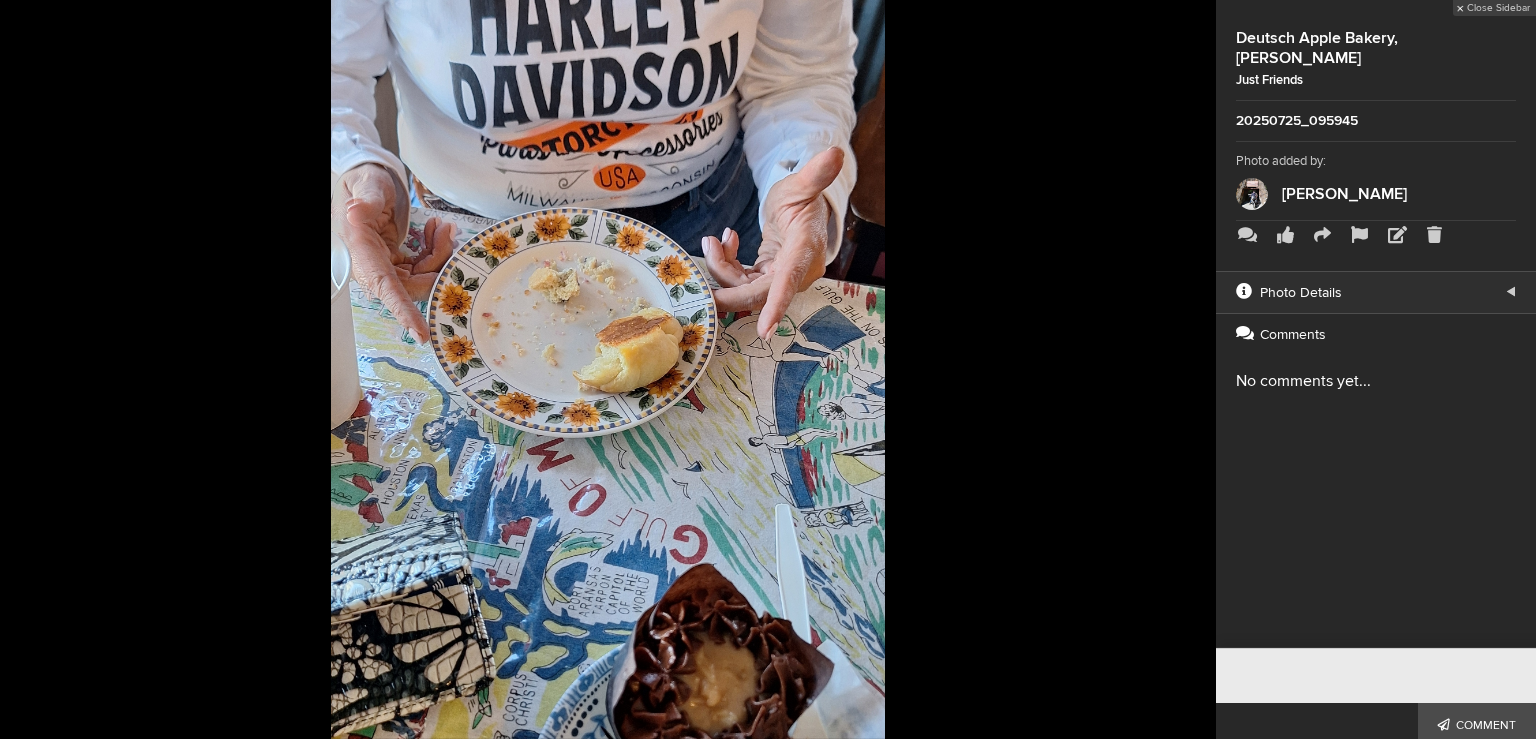 click 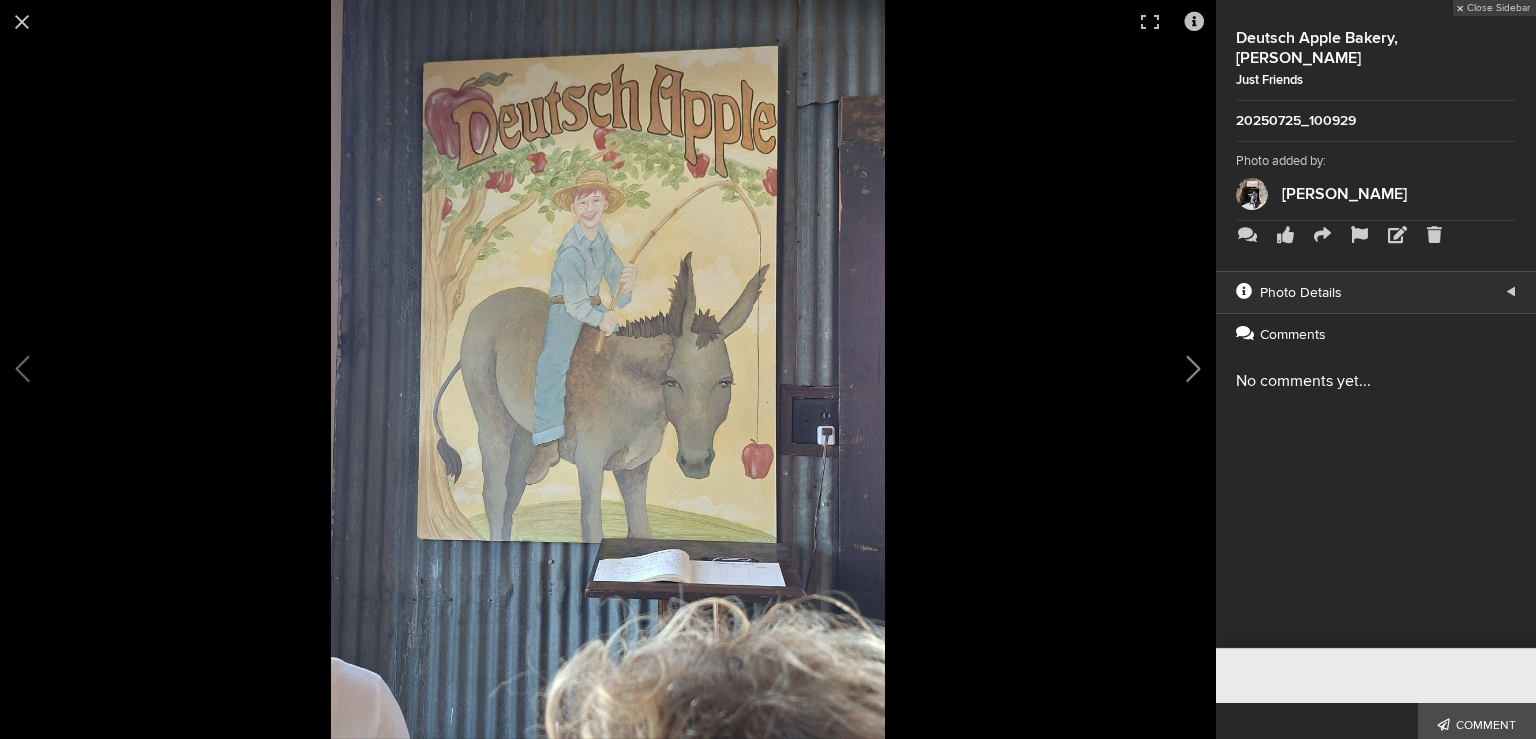 click 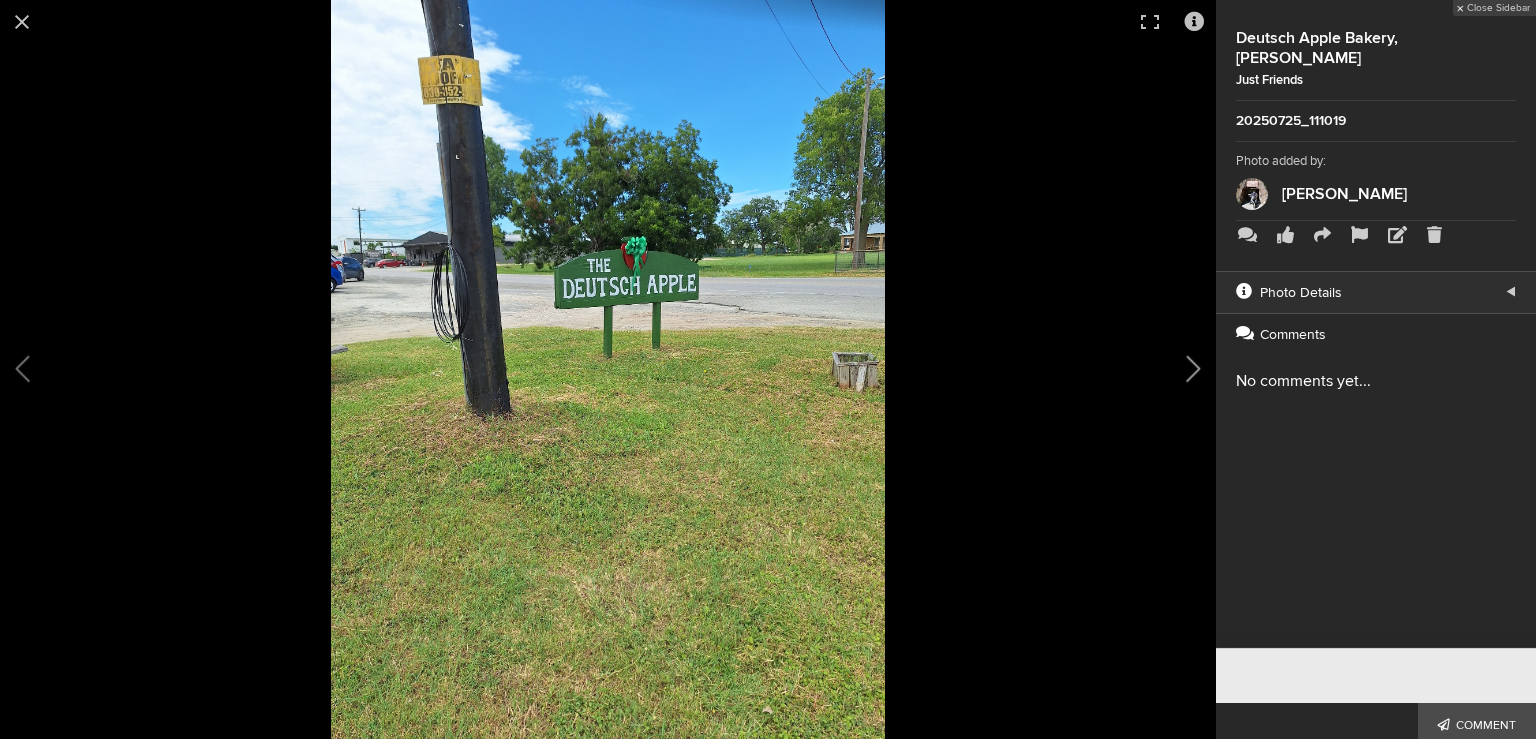 click 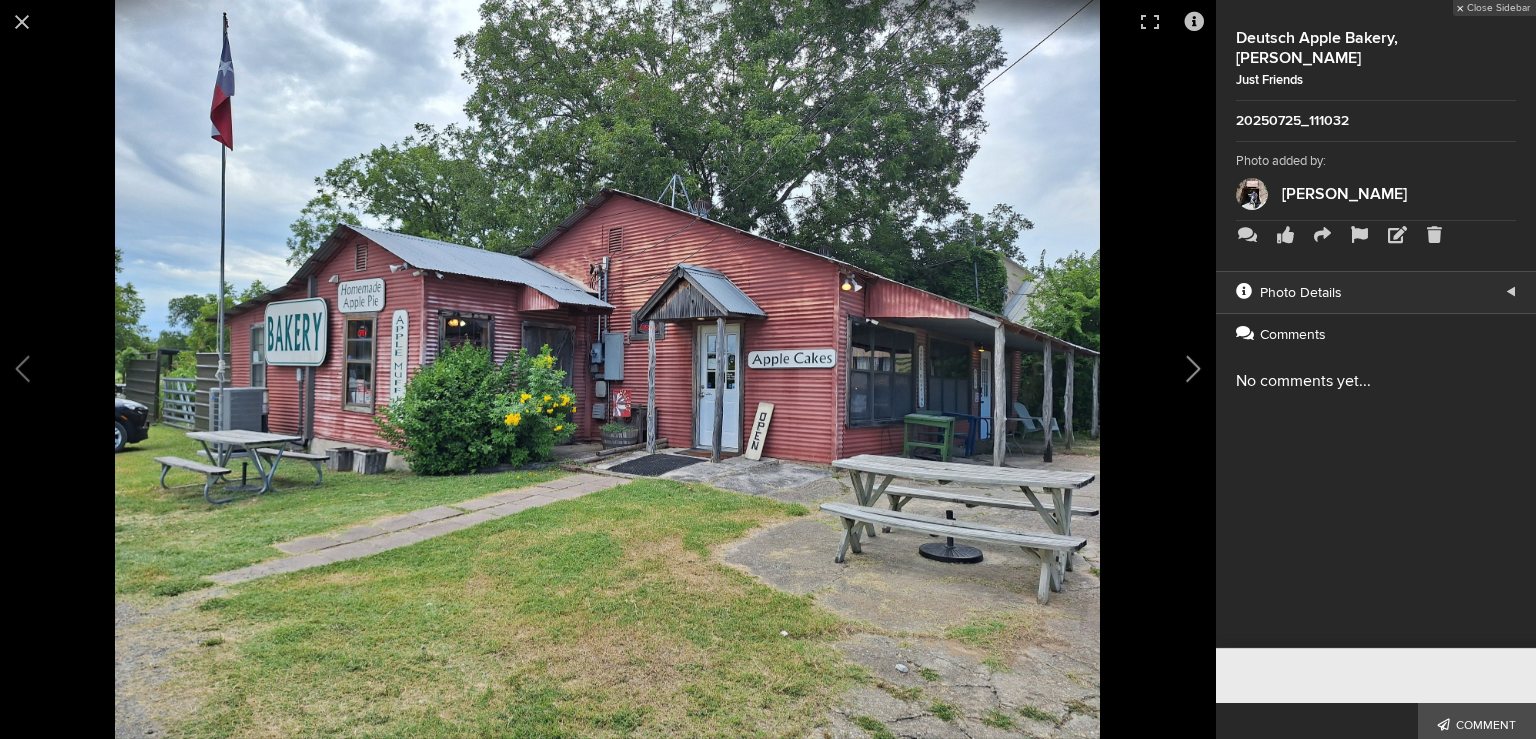 click 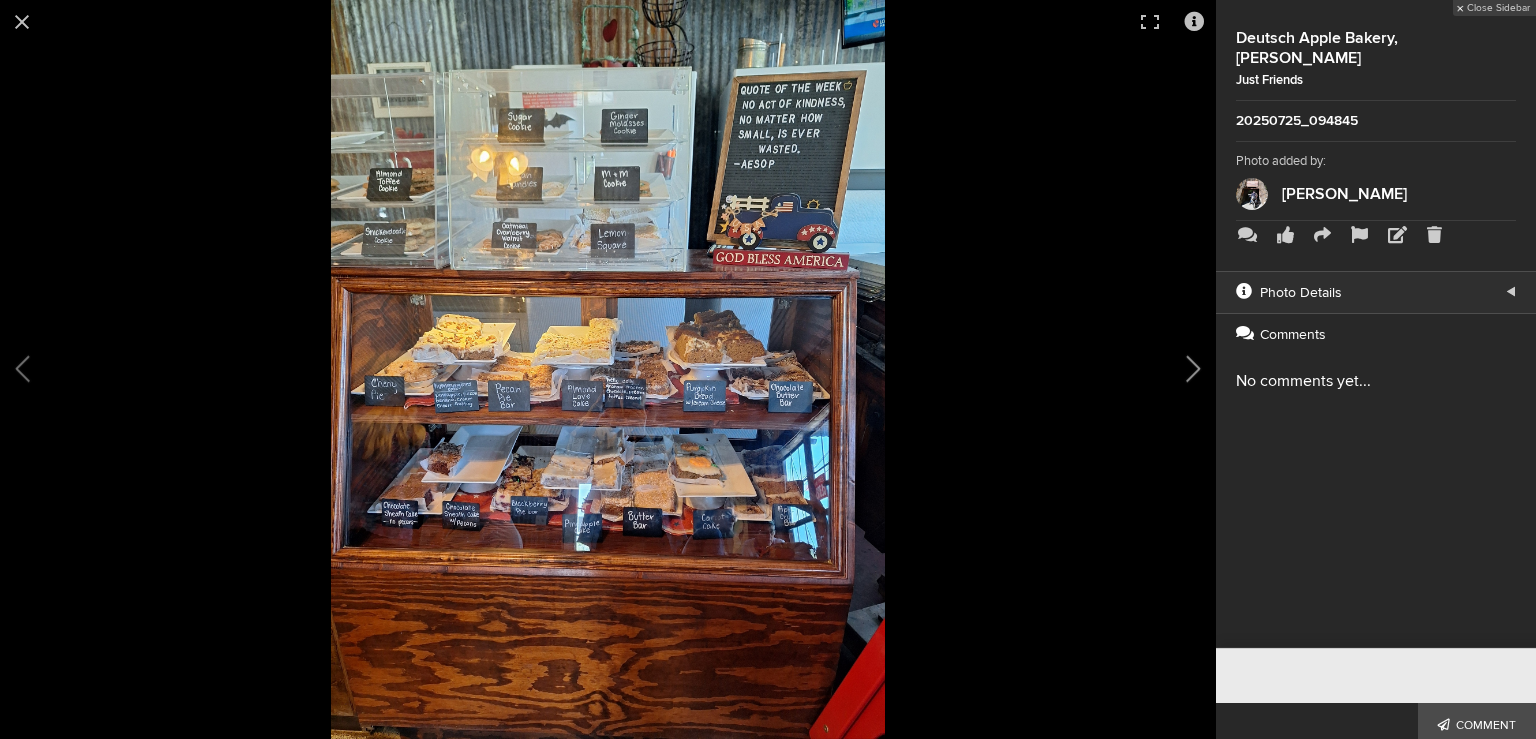 click 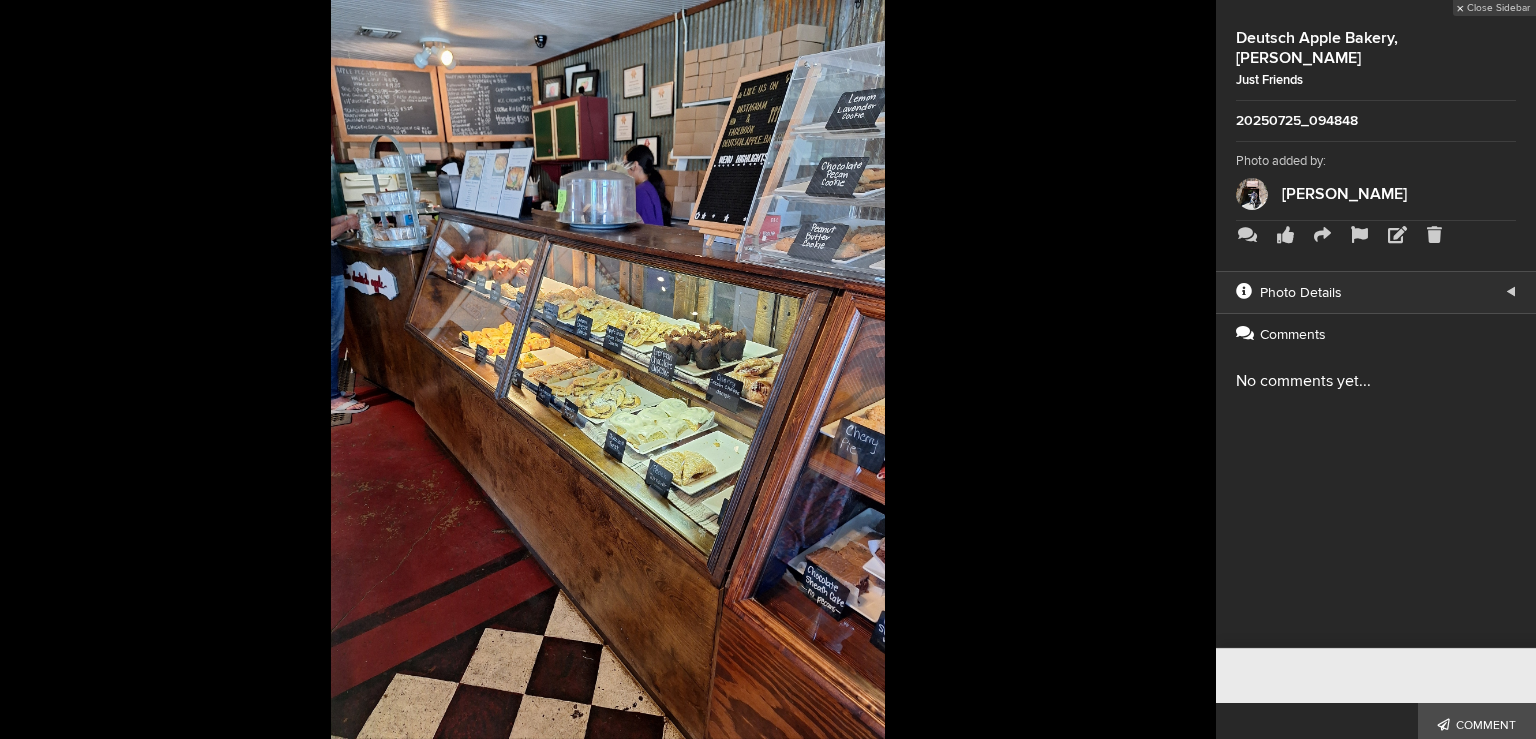 click 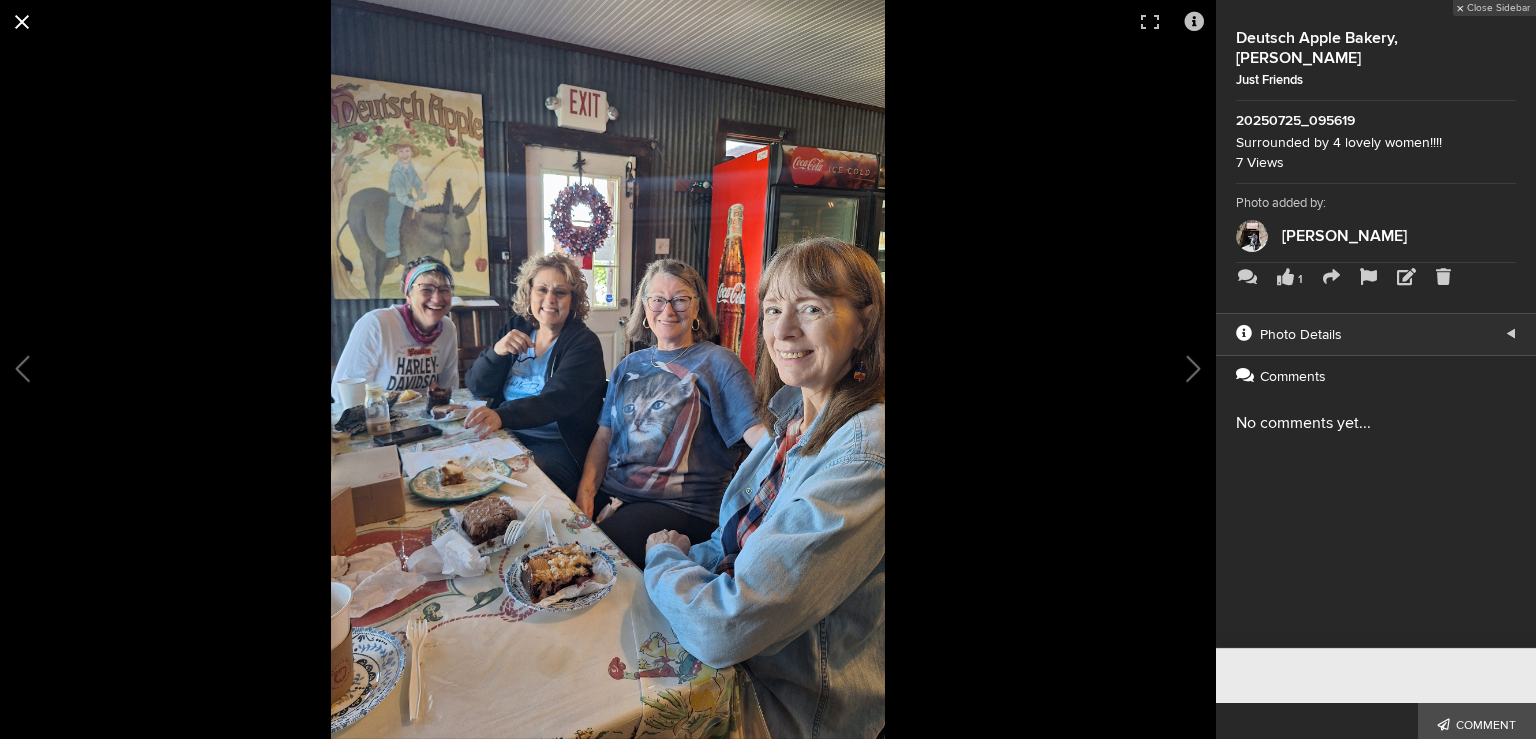 click 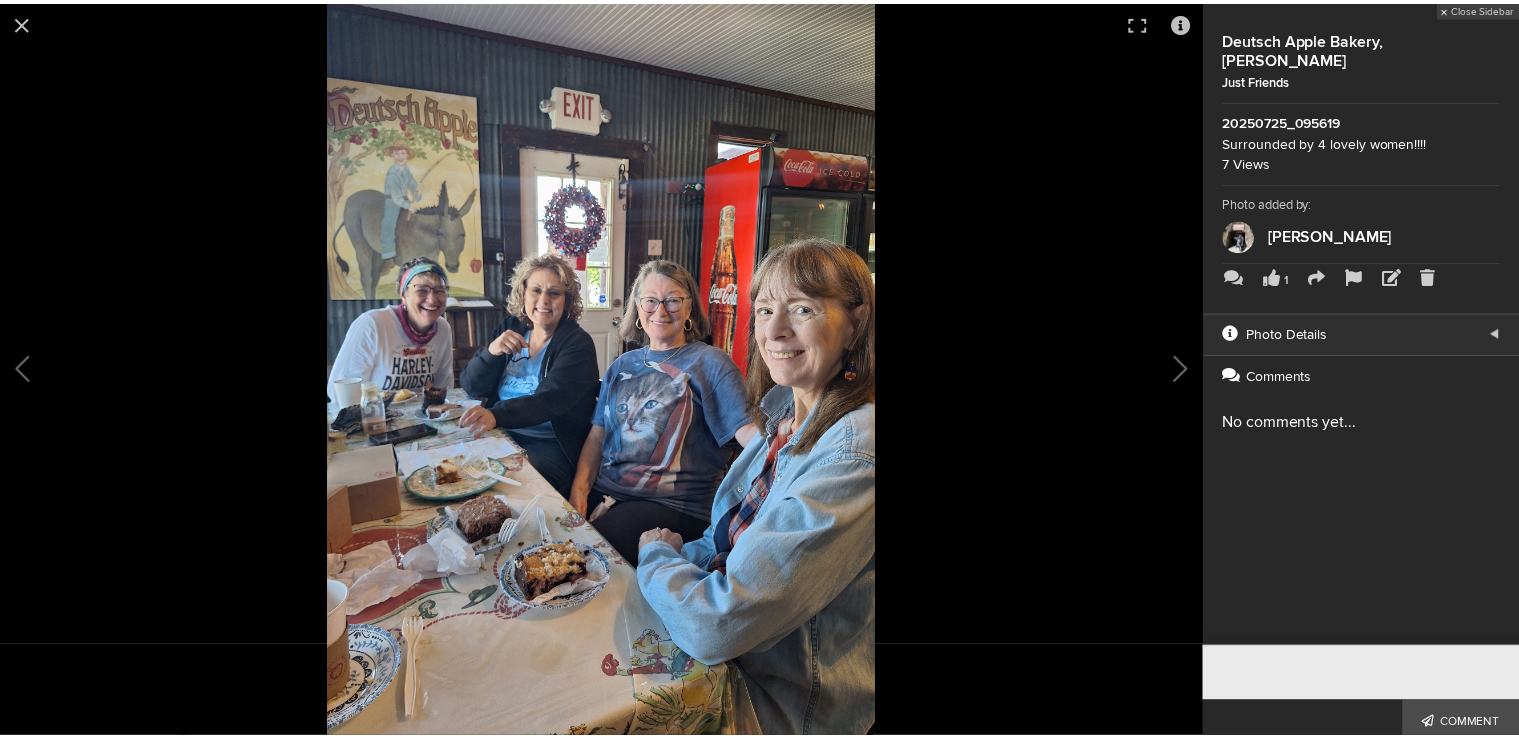 scroll, scrollTop: 652, scrollLeft: 0, axis: vertical 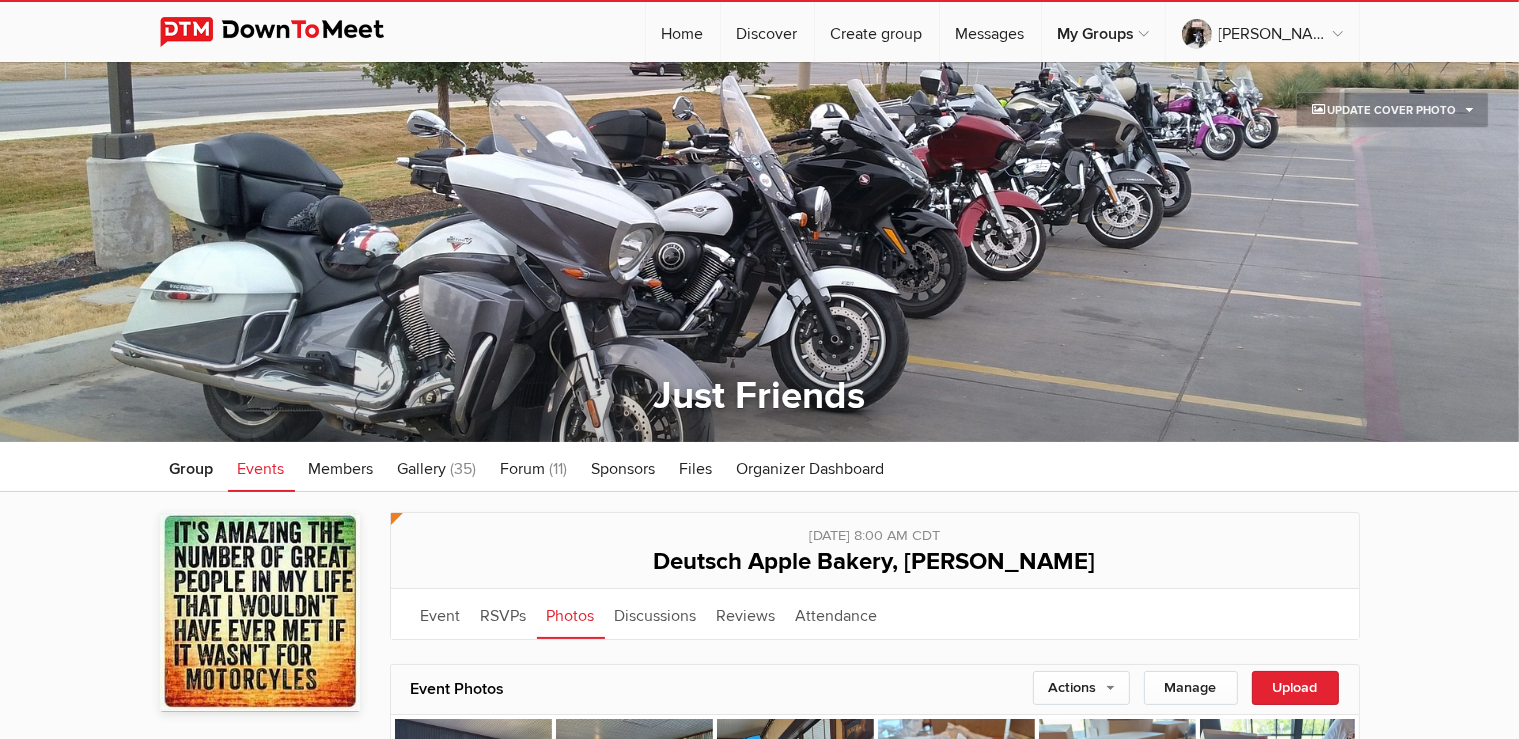 click on "Events" 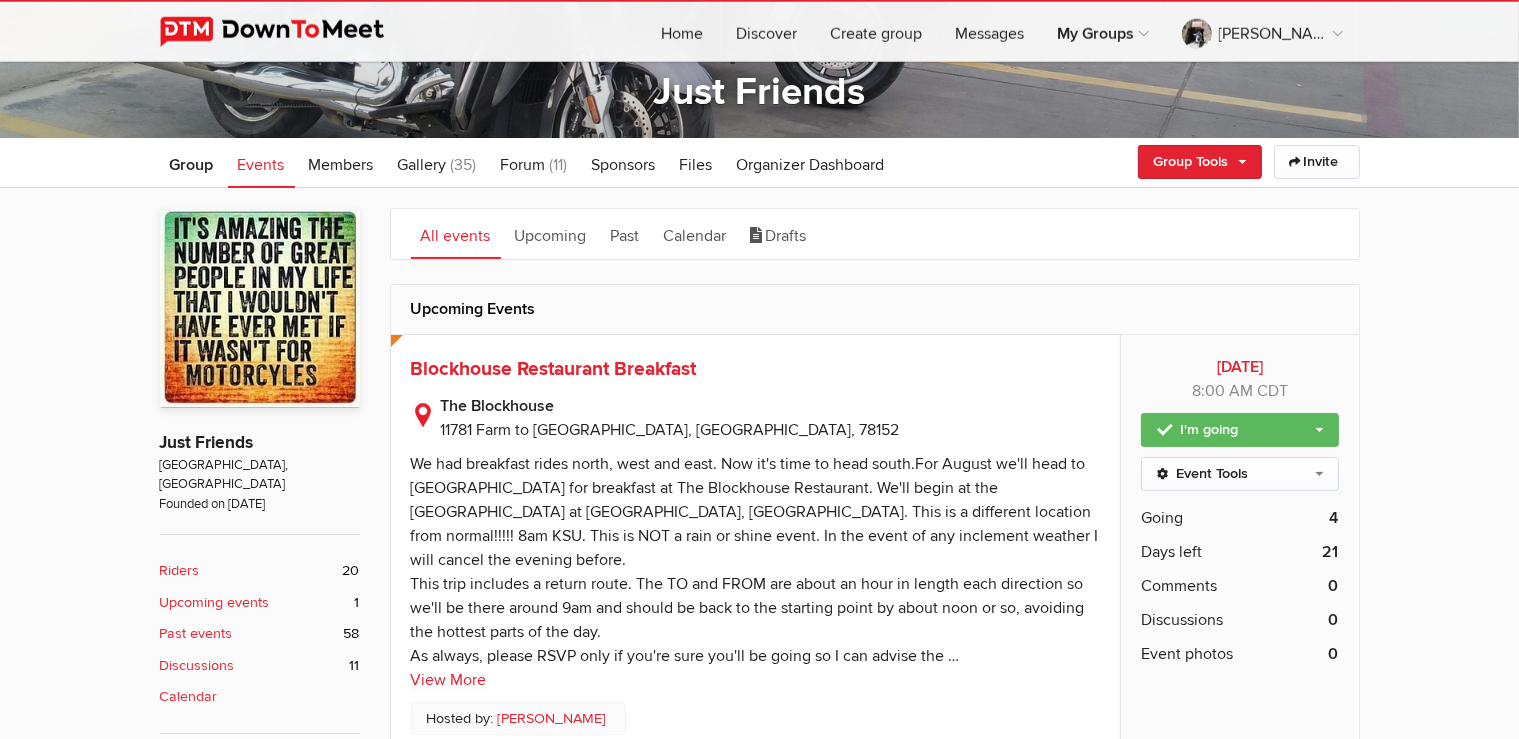 scroll, scrollTop: 316, scrollLeft: 0, axis: vertical 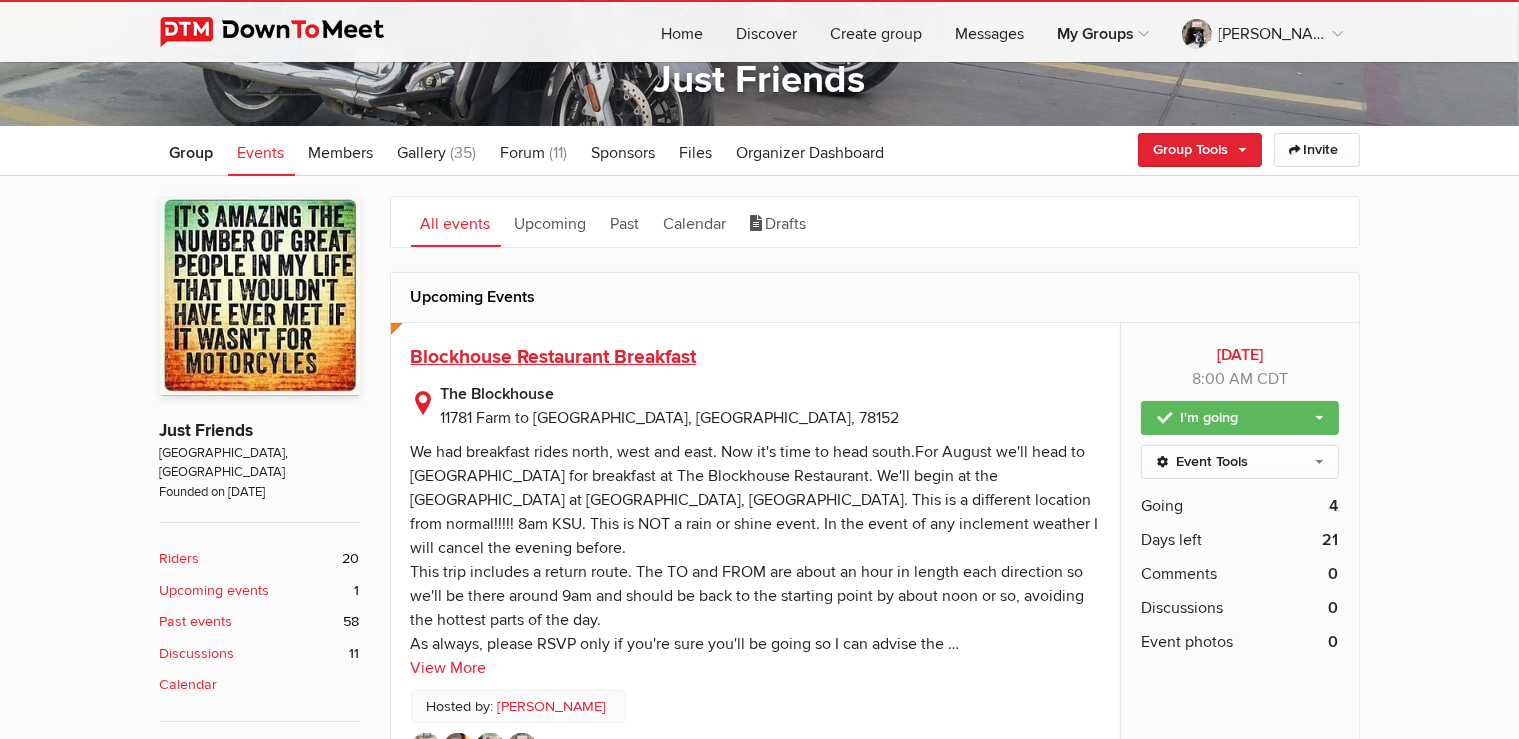 click on "Blockhouse Restaurant Breakfast" 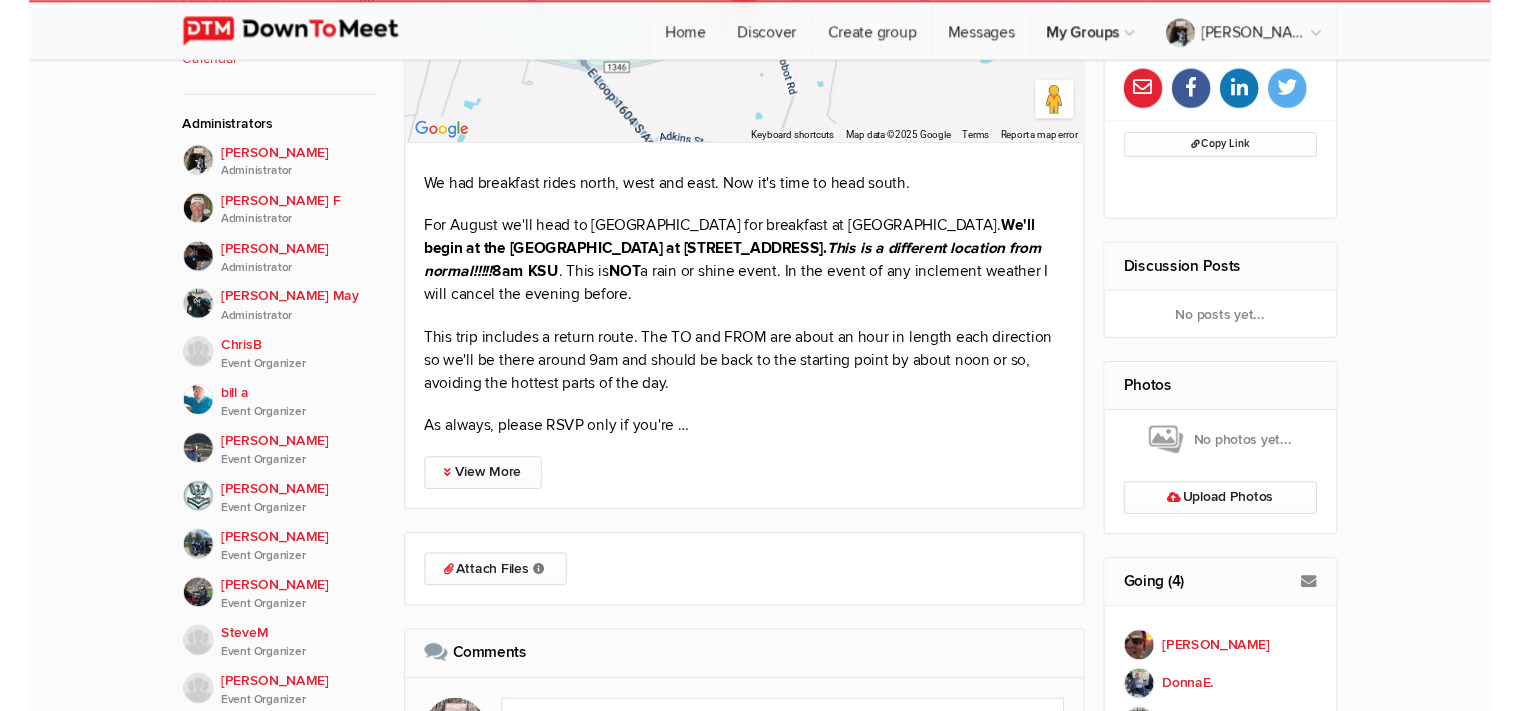 scroll, scrollTop: 950, scrollLeft: 0, axis: vertical 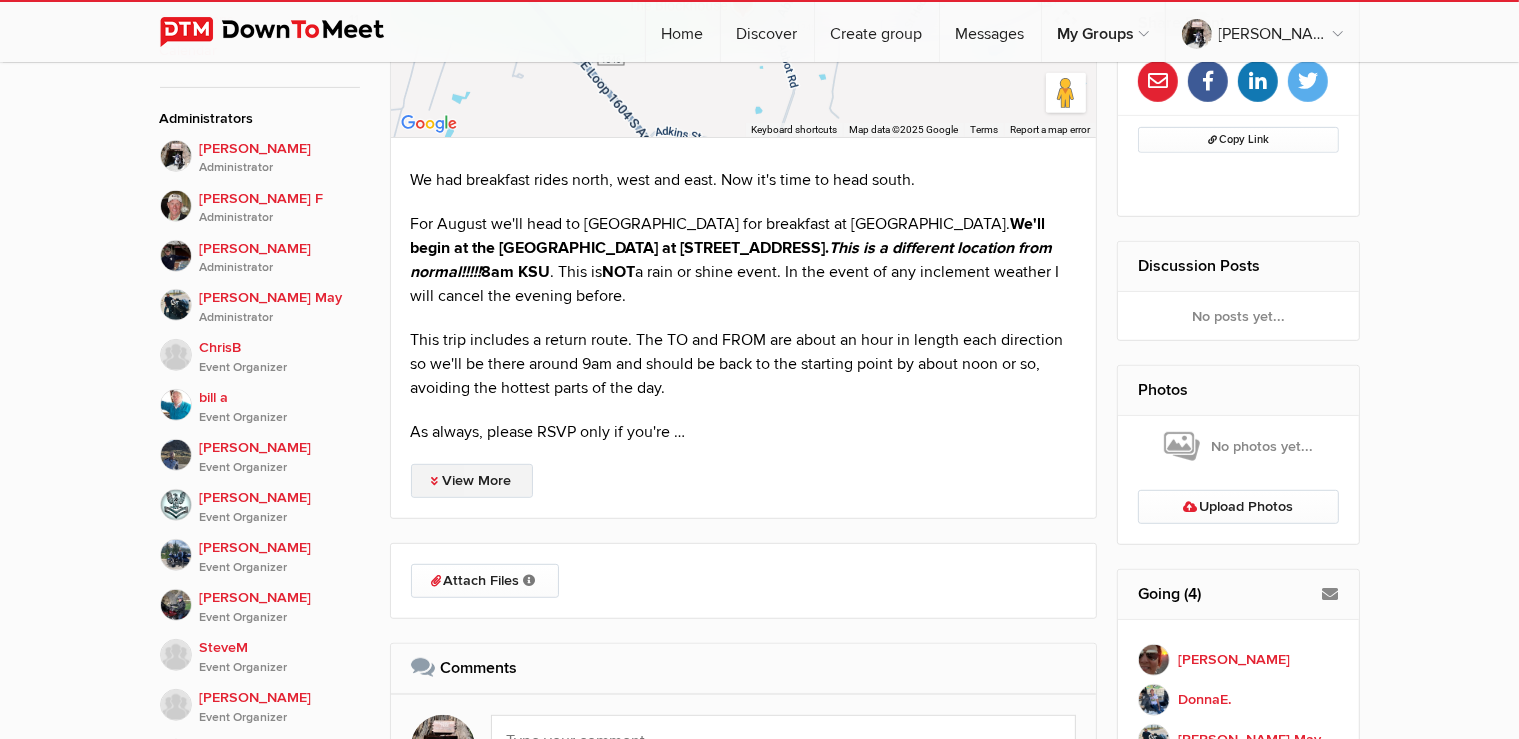 click on "View More" 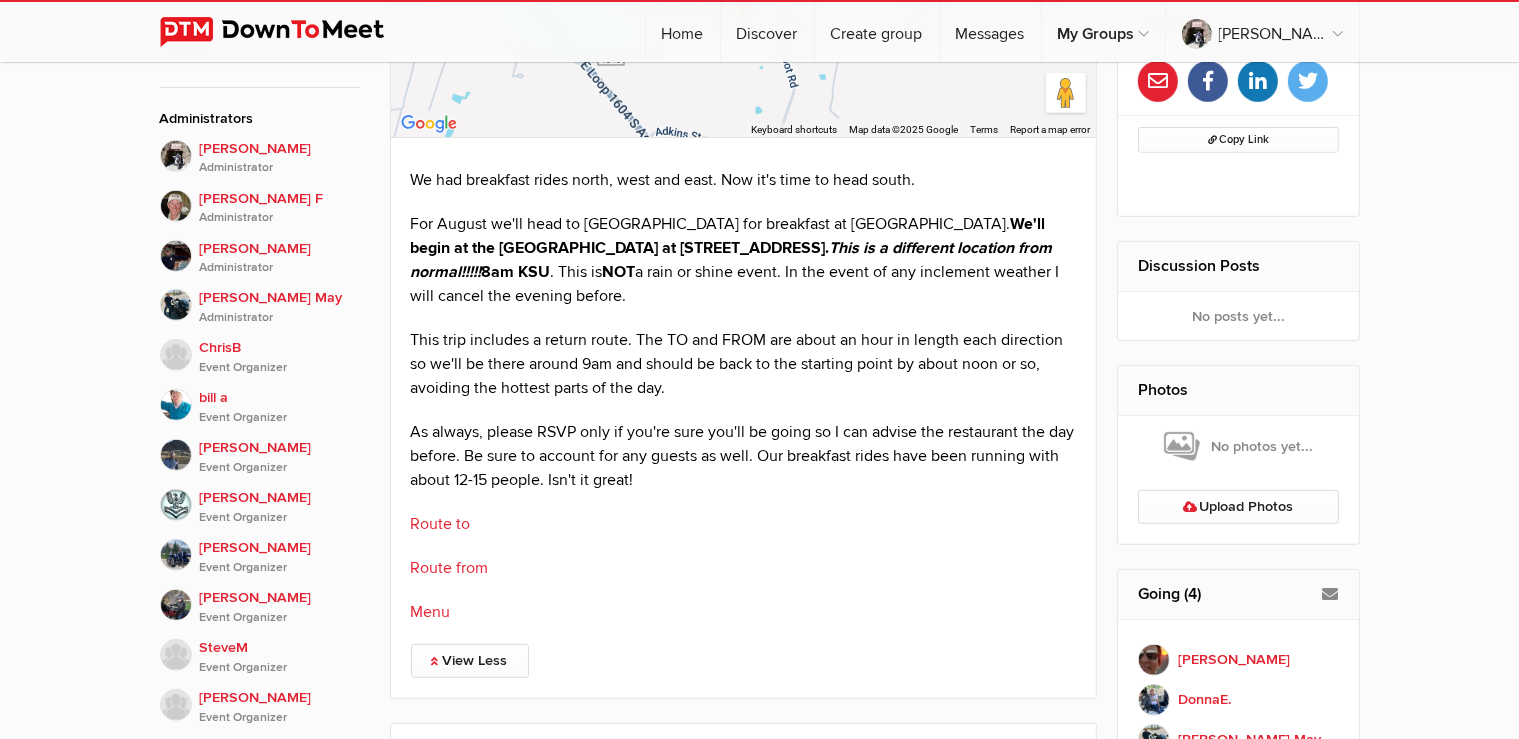 click on "Route to" 